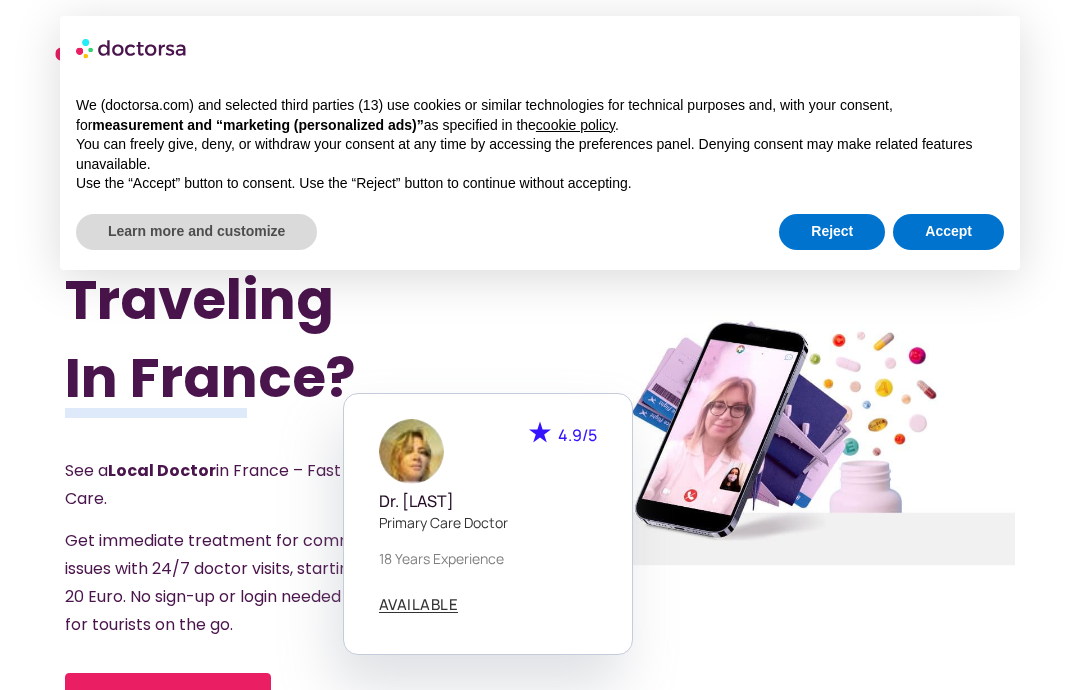 scroll, scrollTop: 30, scrollLeft: 0, axis: vertical 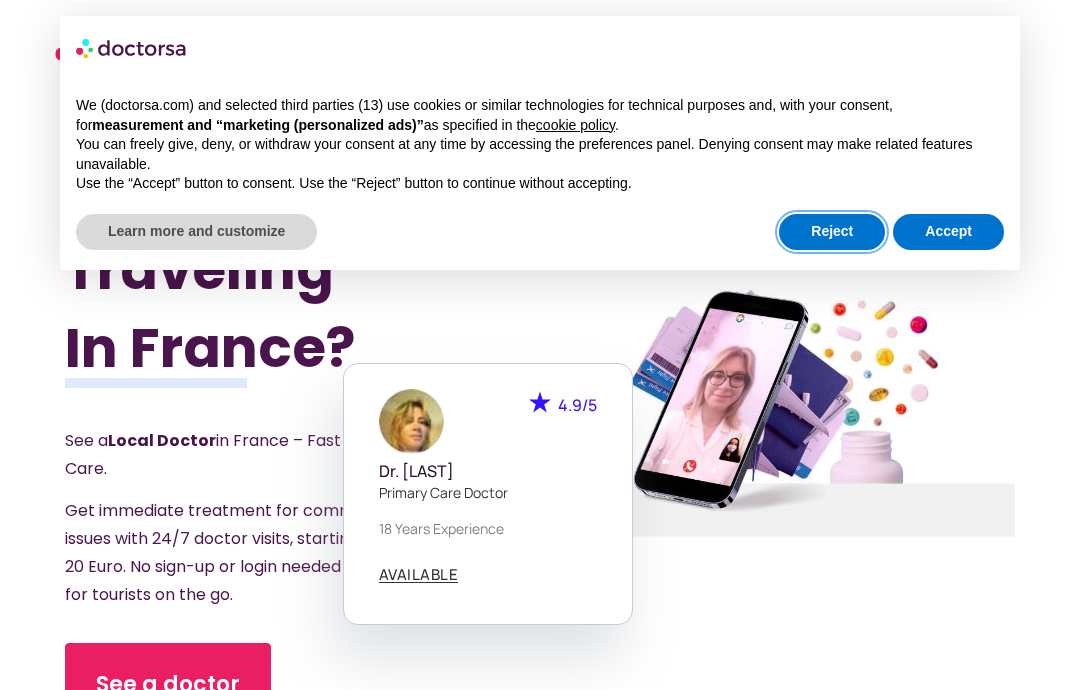 click on "Reject" at bounding box center (832, 232) 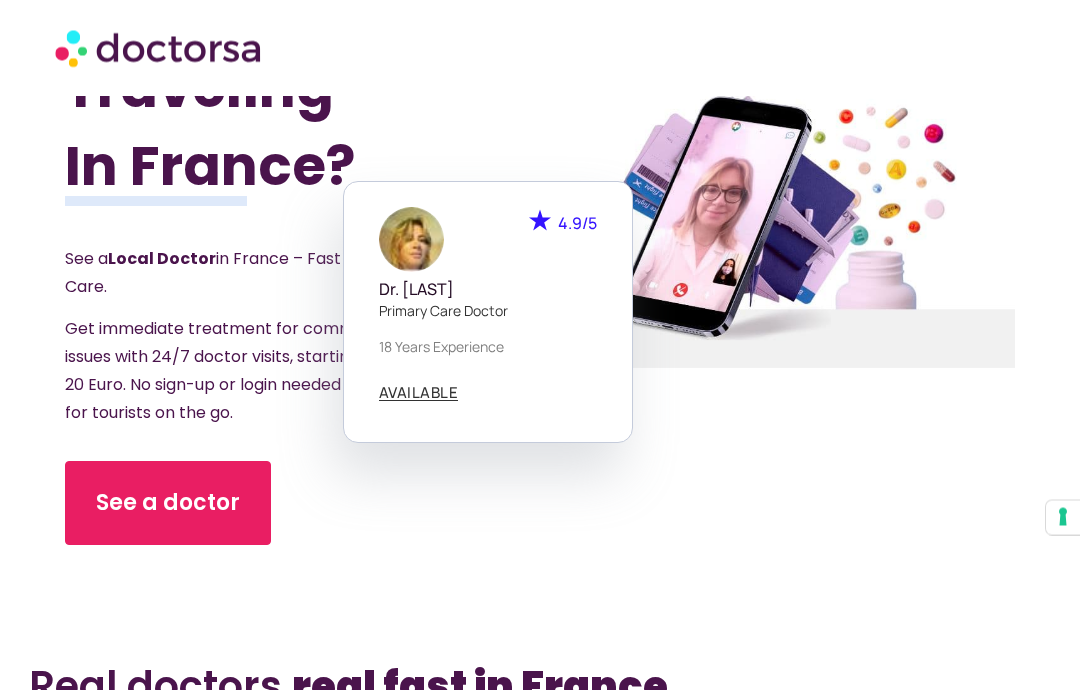 scroll, scrollTop: 282, scrollLeft: 0, axis: vertical 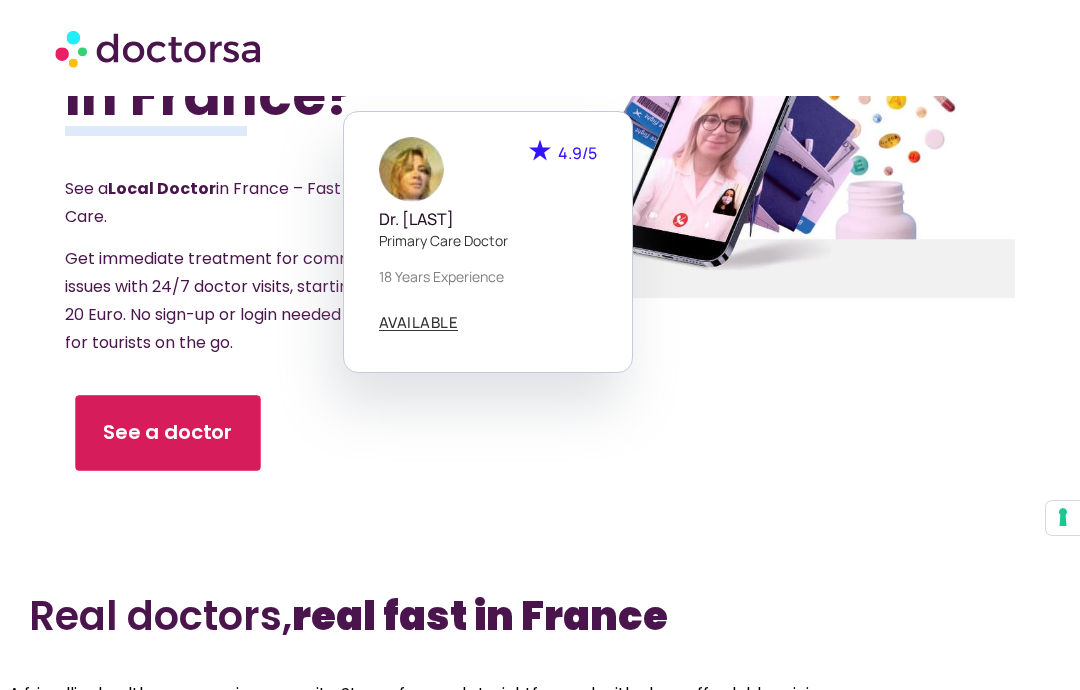 click on "See a doctor" at bounding box center (168, 433) 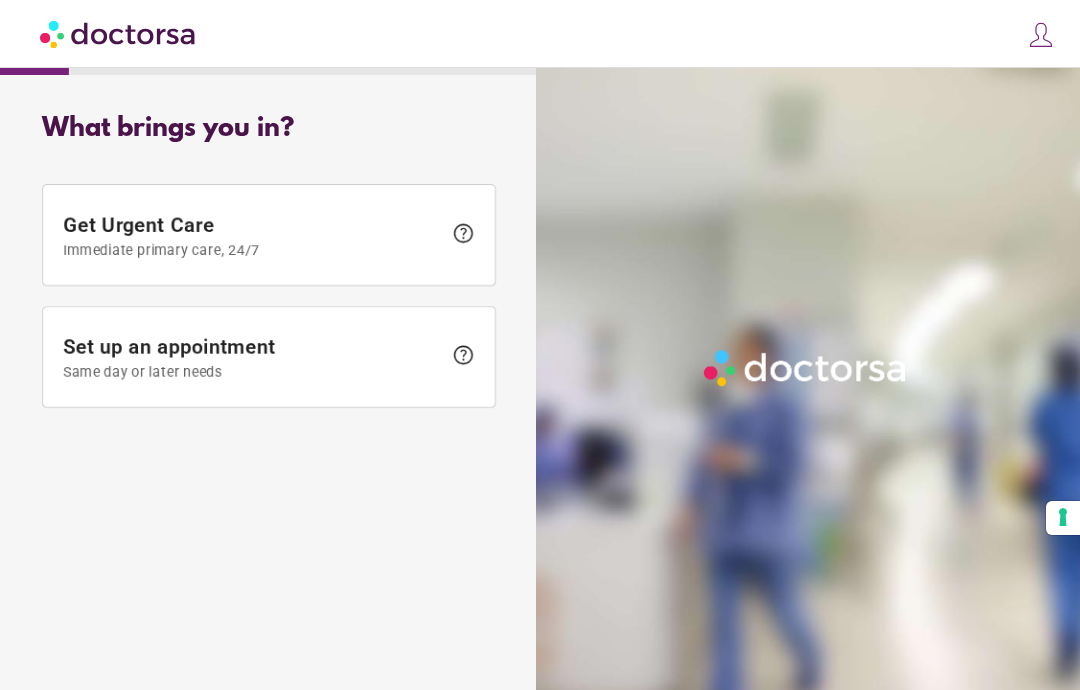 scroll, scrollTop: 0, scrollLeft: 0, axis: both 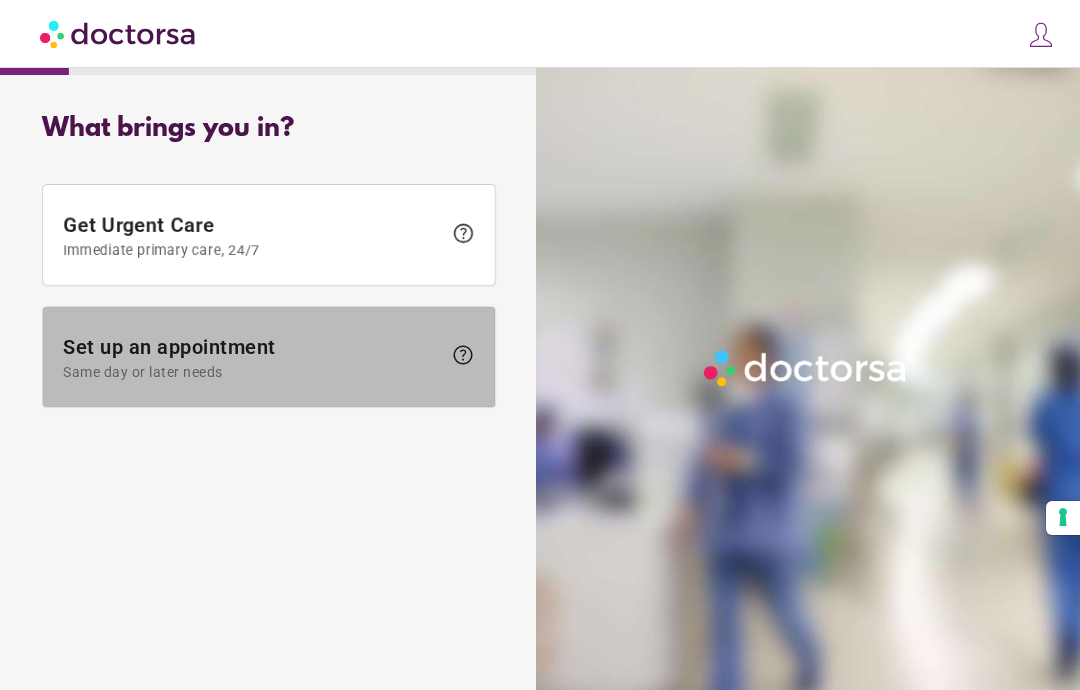 click on "Same day or later needs" at bounding box center (252, 372) 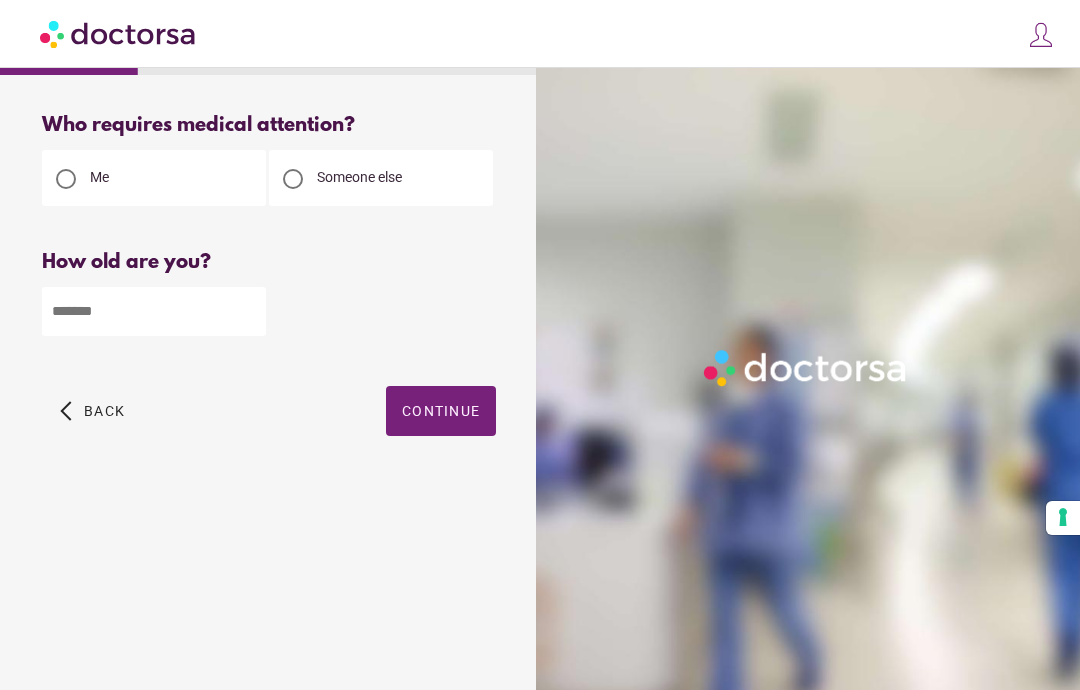 click at bounding box center [154, 311] 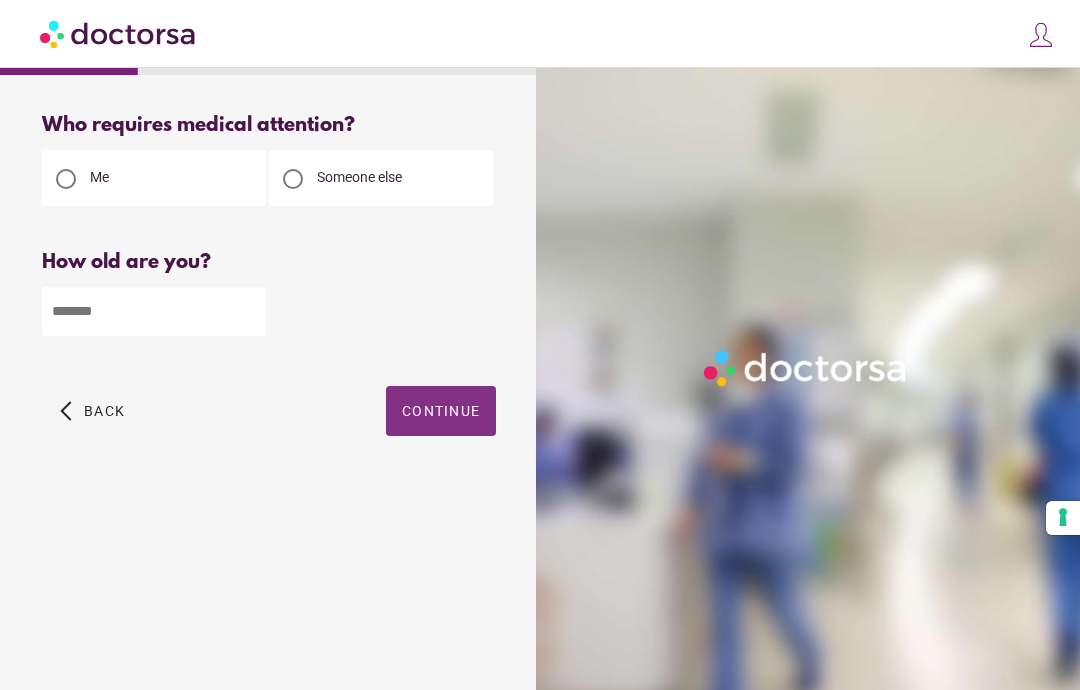 click on "Continue" at bounding box center [441, 411] 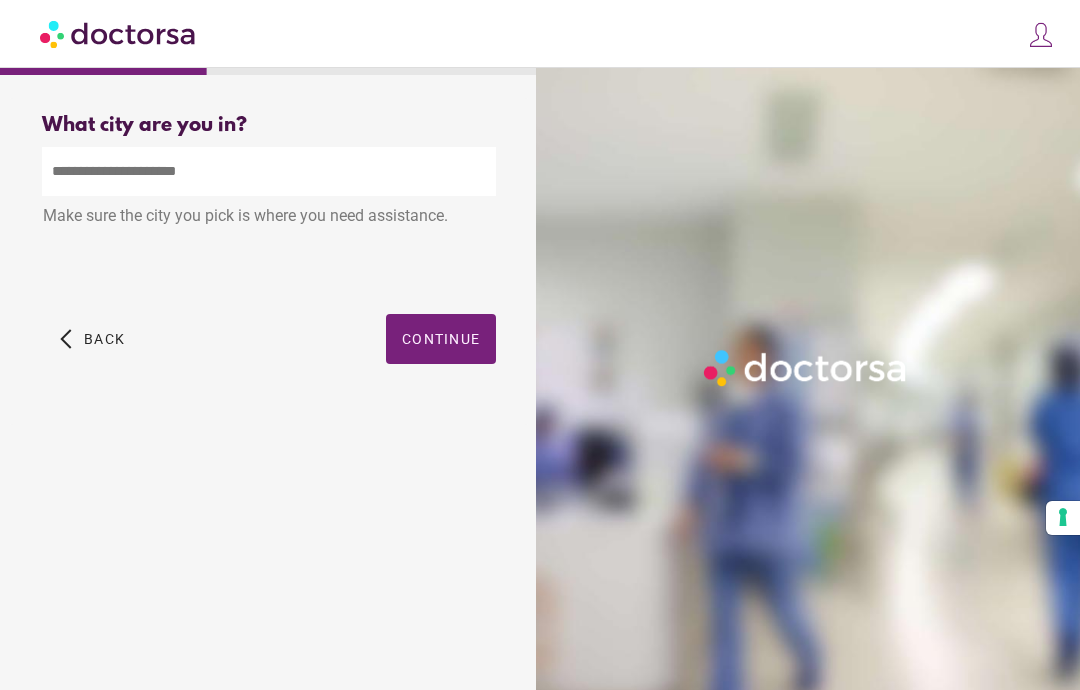 click at bounding box center (269, 171) 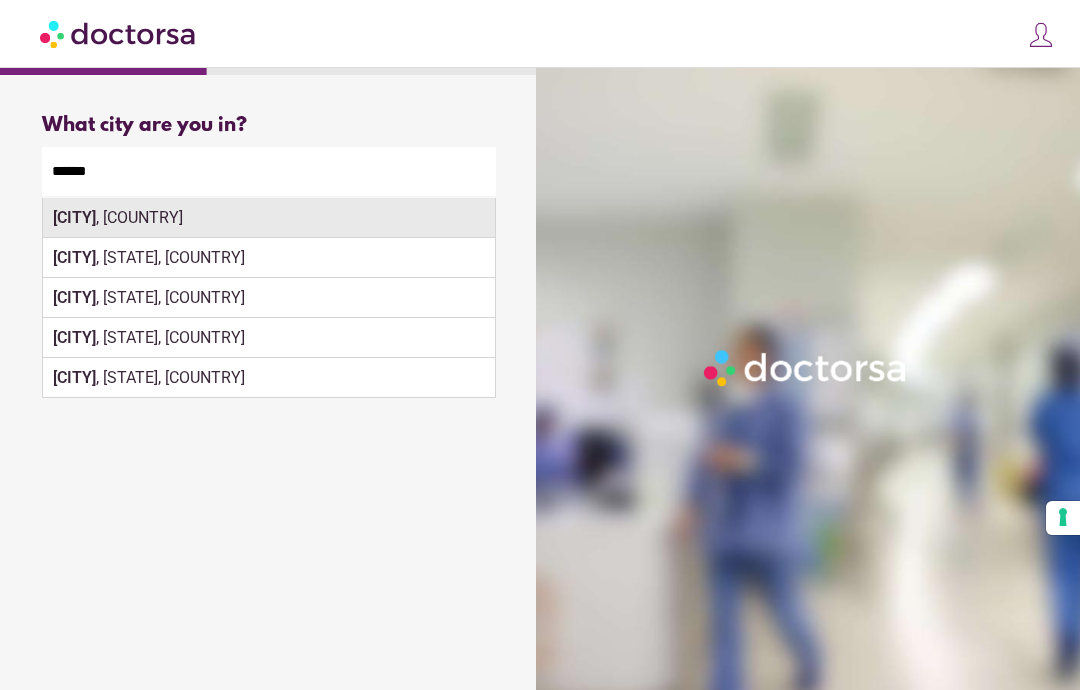 type on "*****" 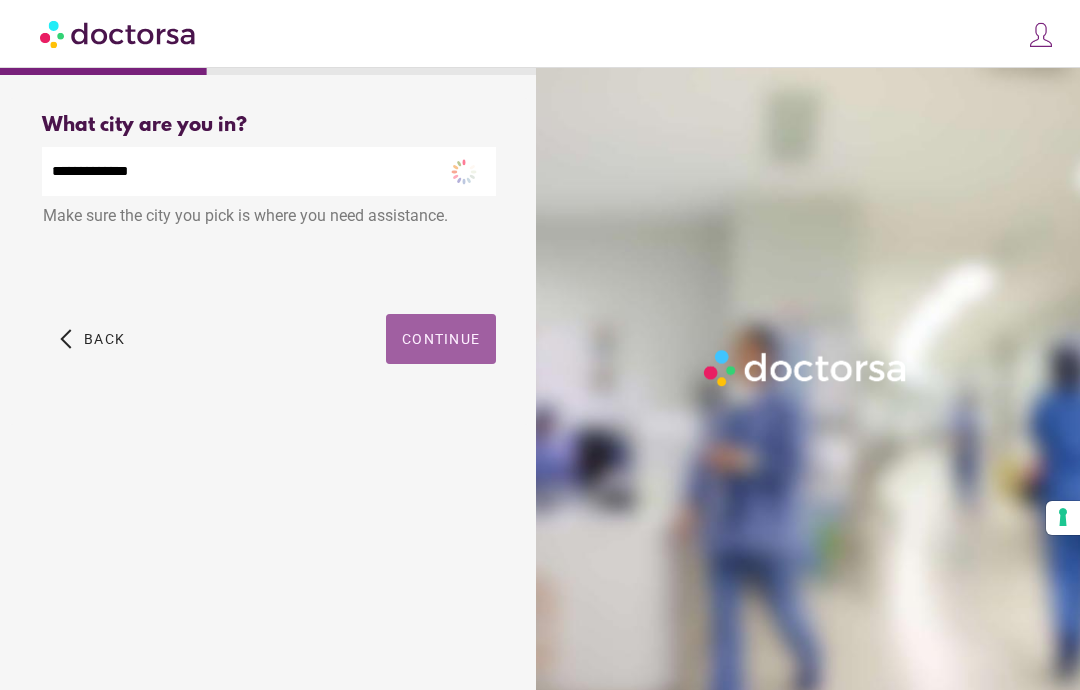 click on "Continue" at bounding box center (441, 339) 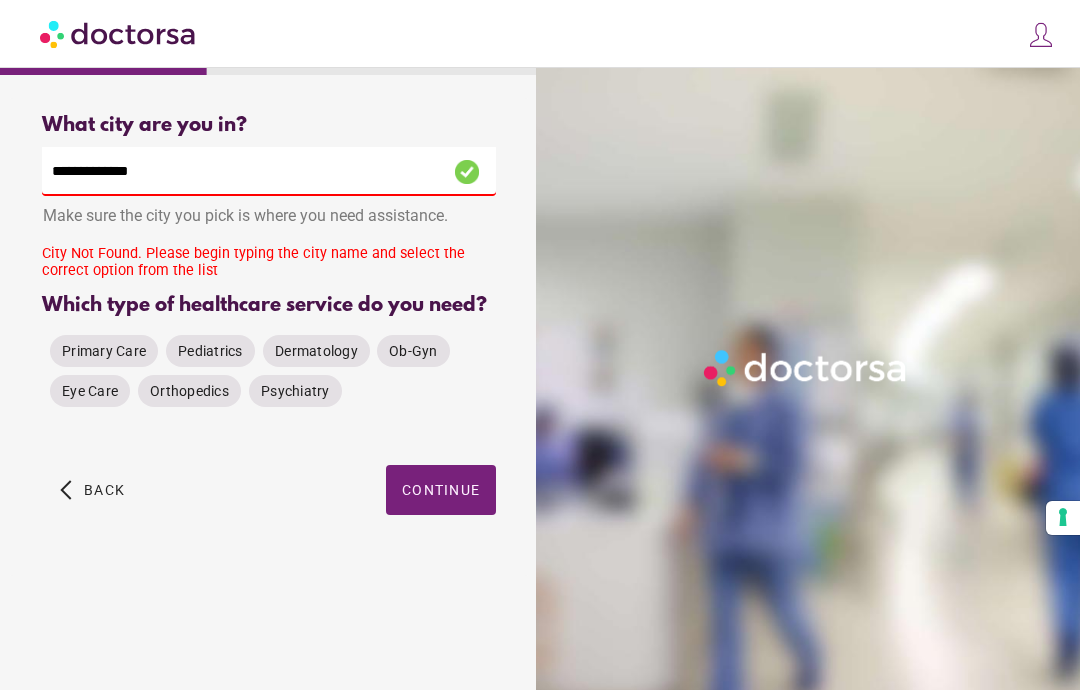 click on "**********" at bounding box center [269, 171] 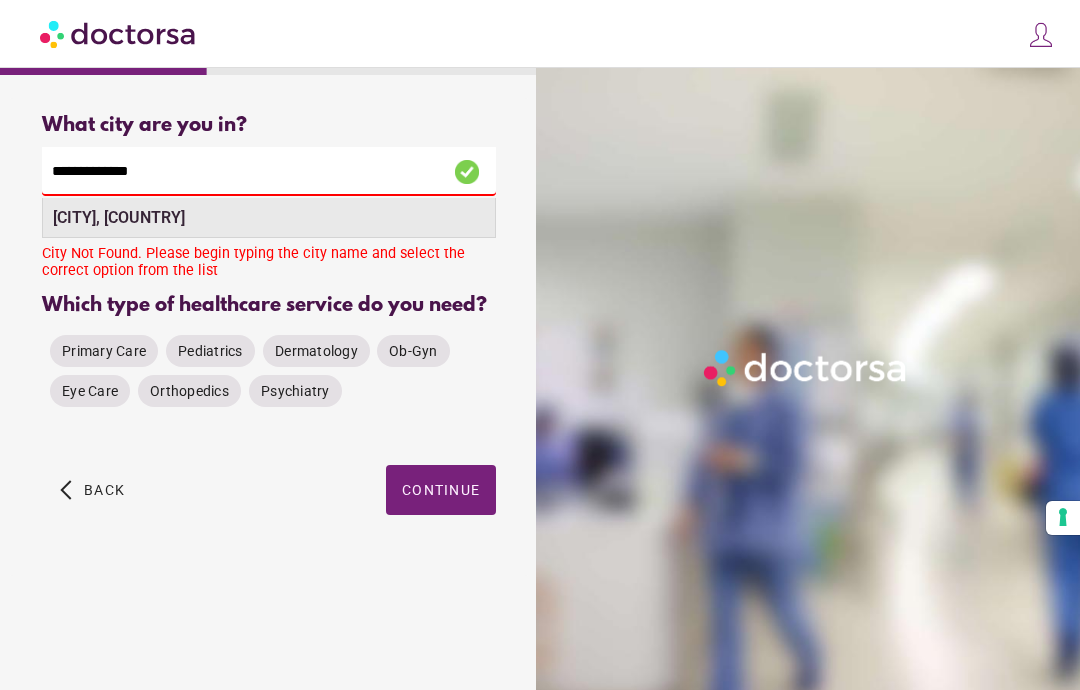 click on "Paris, France" at bounding box center (119, 217) 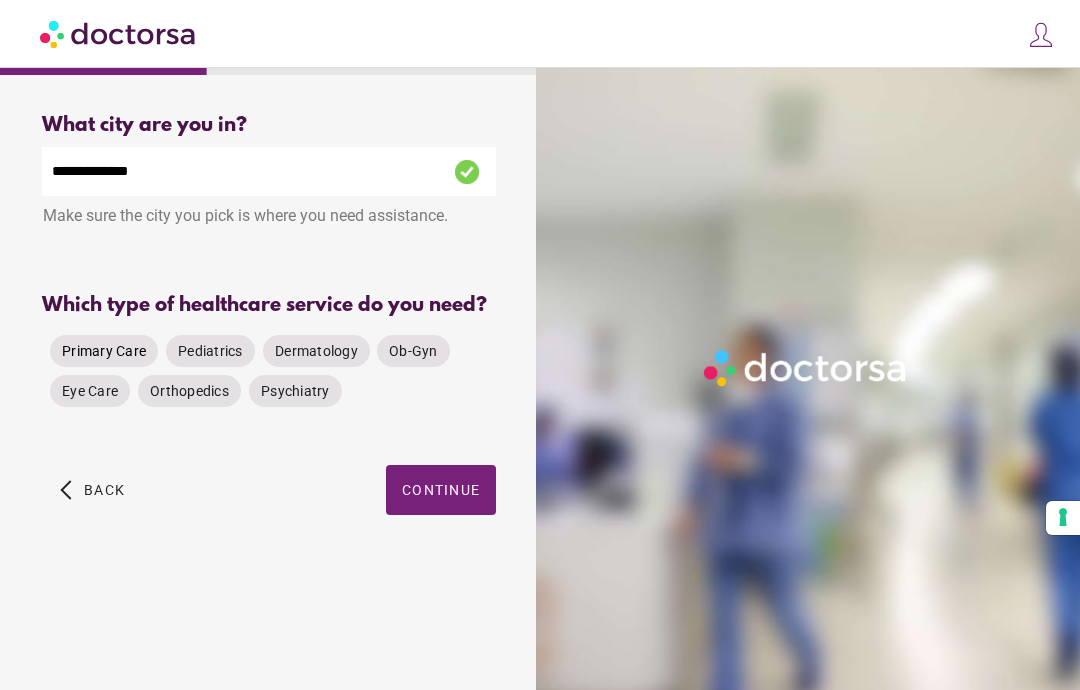 click on "Primary Care" at bounding box center [104, 351] 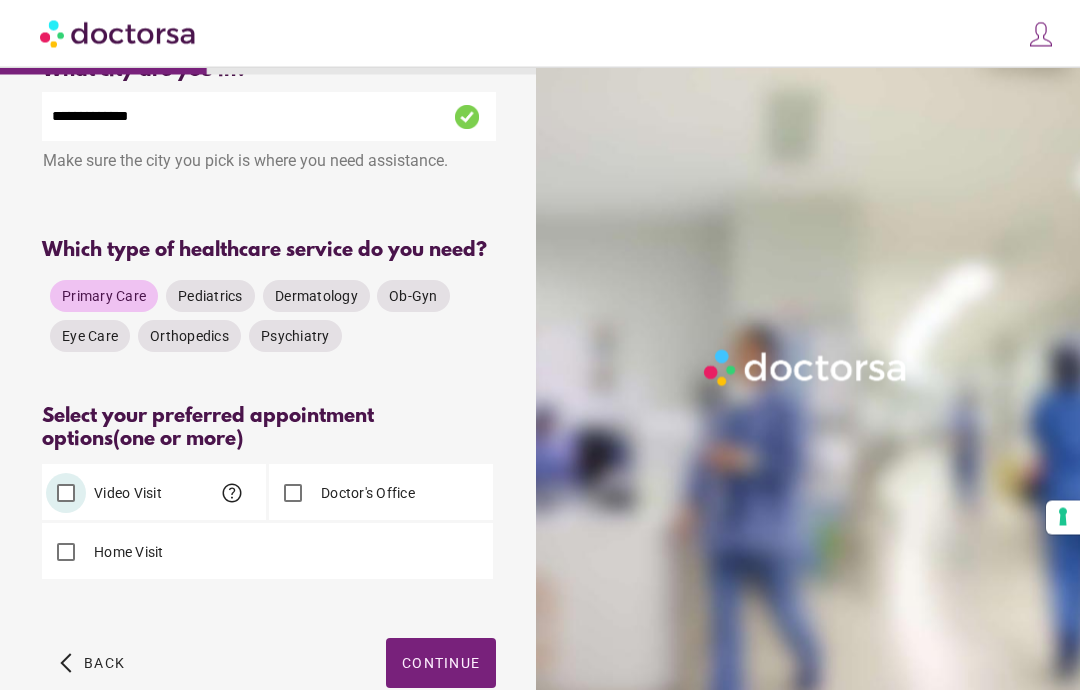 scroll, scrollTop: 55, scrollLeft: 0, axis: vertical 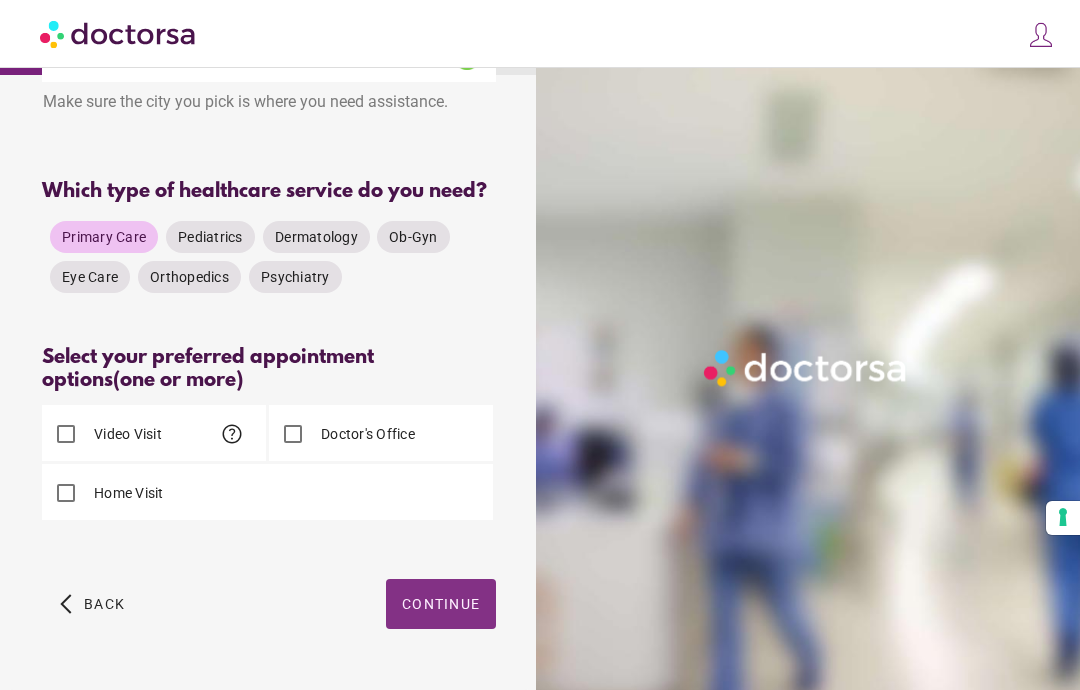 click at bounding box center [441, 604] 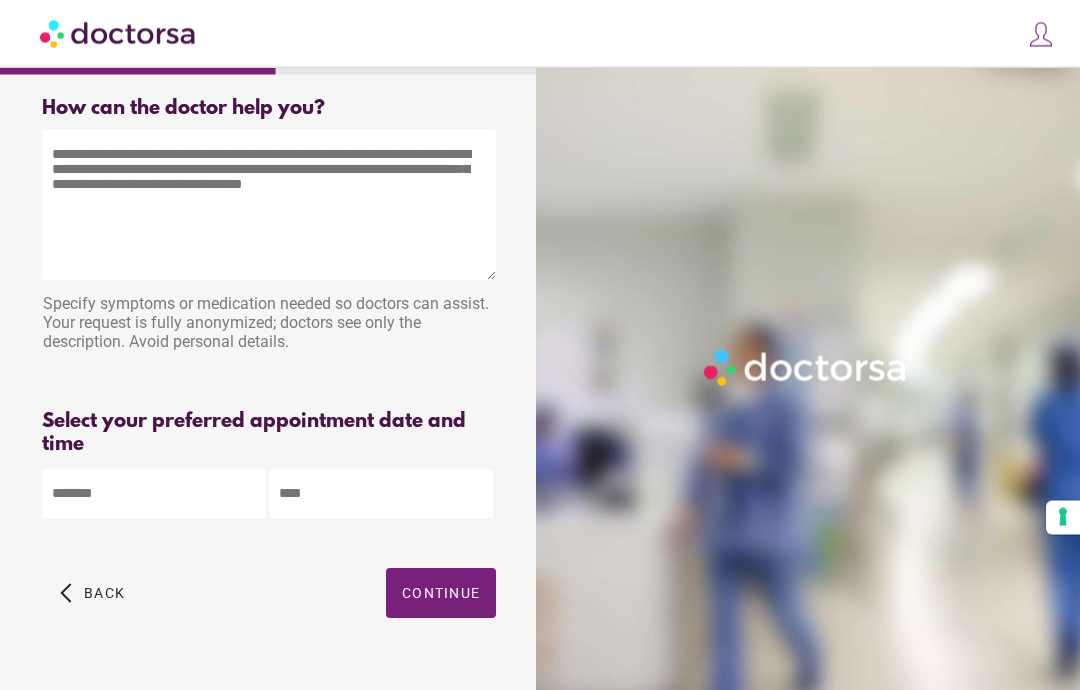 scroll, scrollTop: 0, scrollLeft: 0, axis: both 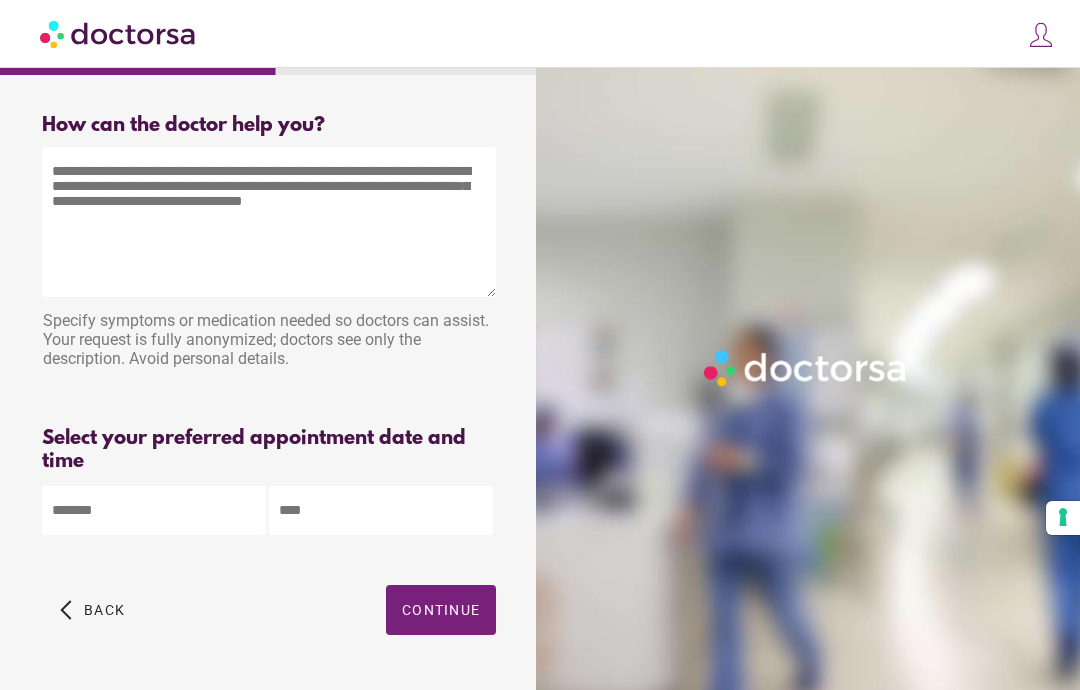 click at bounding box center (269, 222) 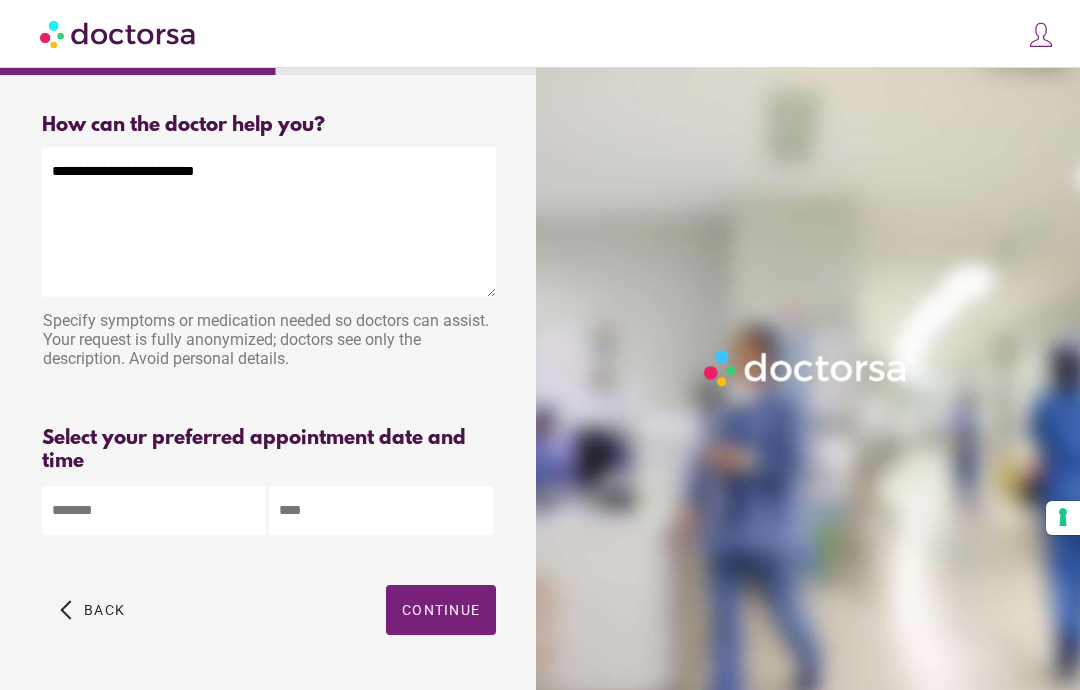 click on "**********" at bounding box center (269, 222) 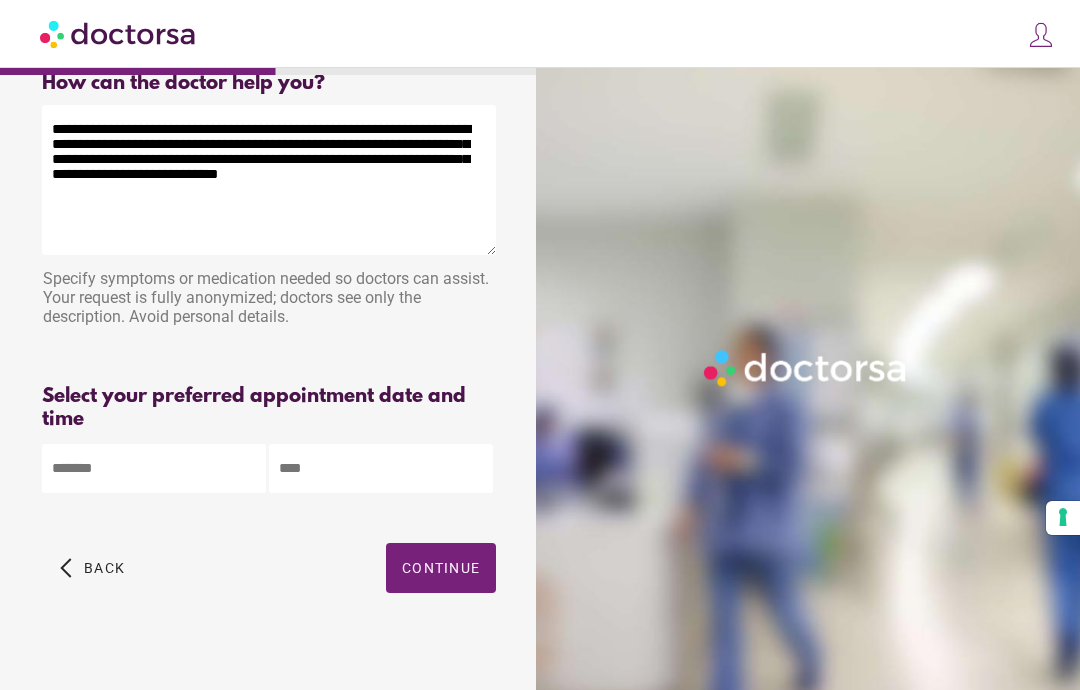 scroll, scrollTop: 41, scrollLeft: 0, axis: vertical 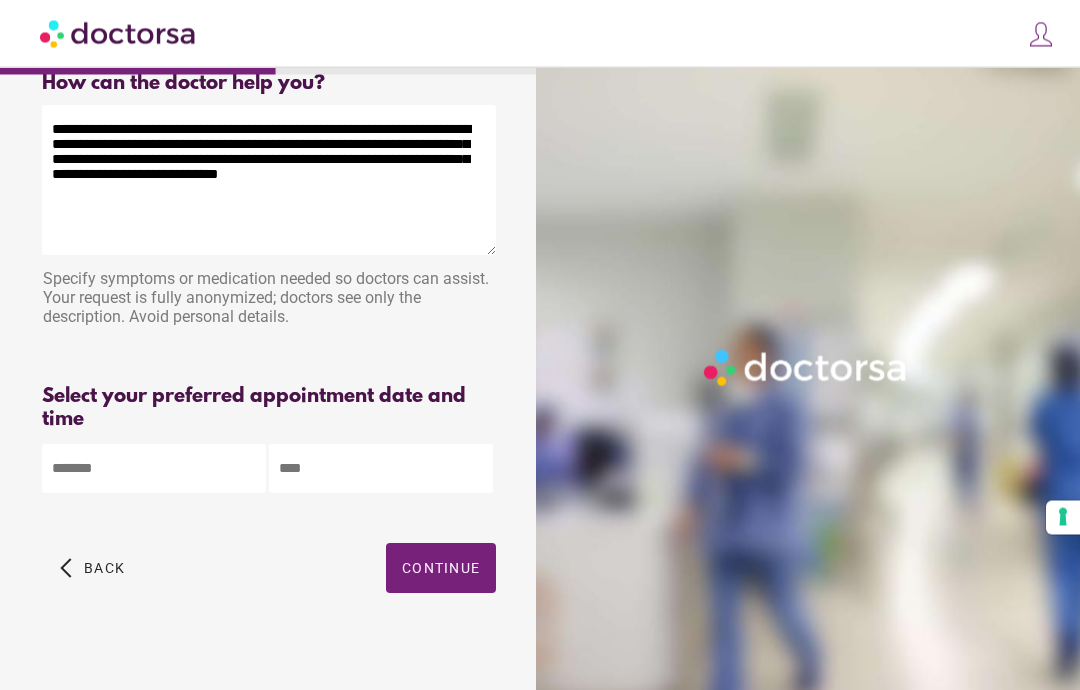 click on "**********" at bounding box center (269, 181) 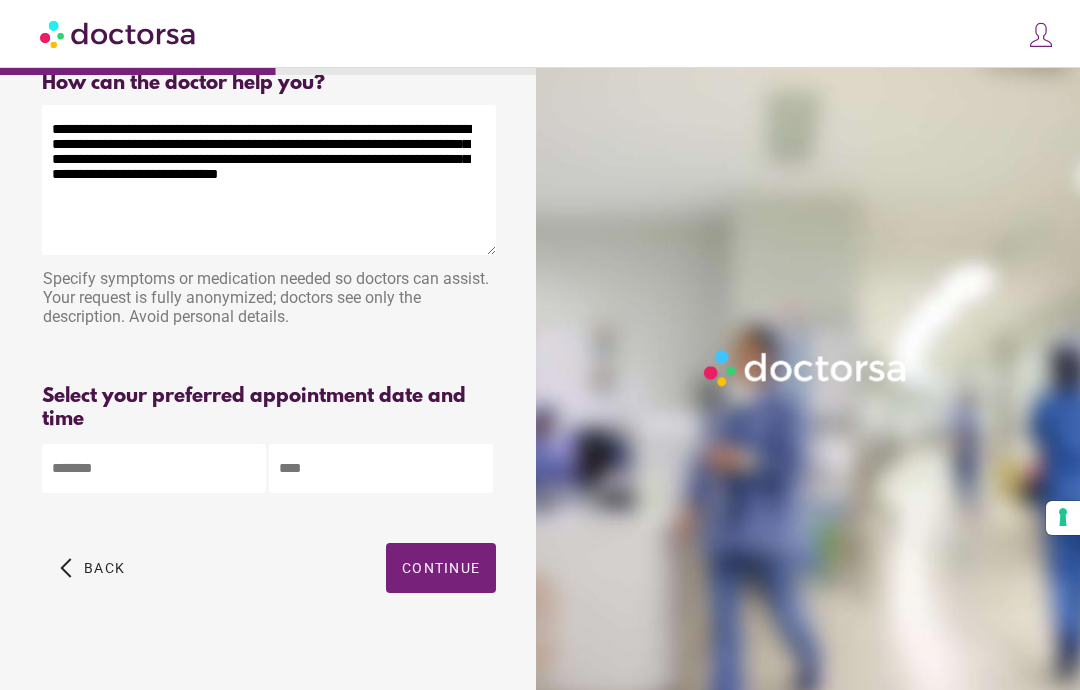 scroll, scrollTop: 41, scrollLeft: 0, axis: vertical 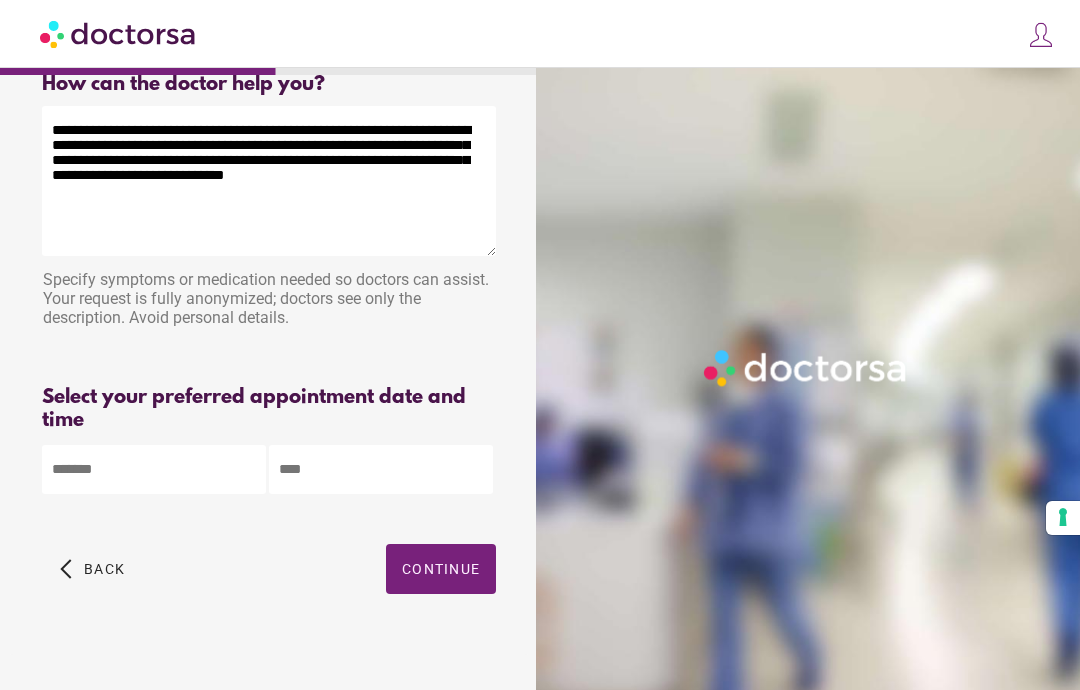 click on "**********" at bounding box center (269, 181) 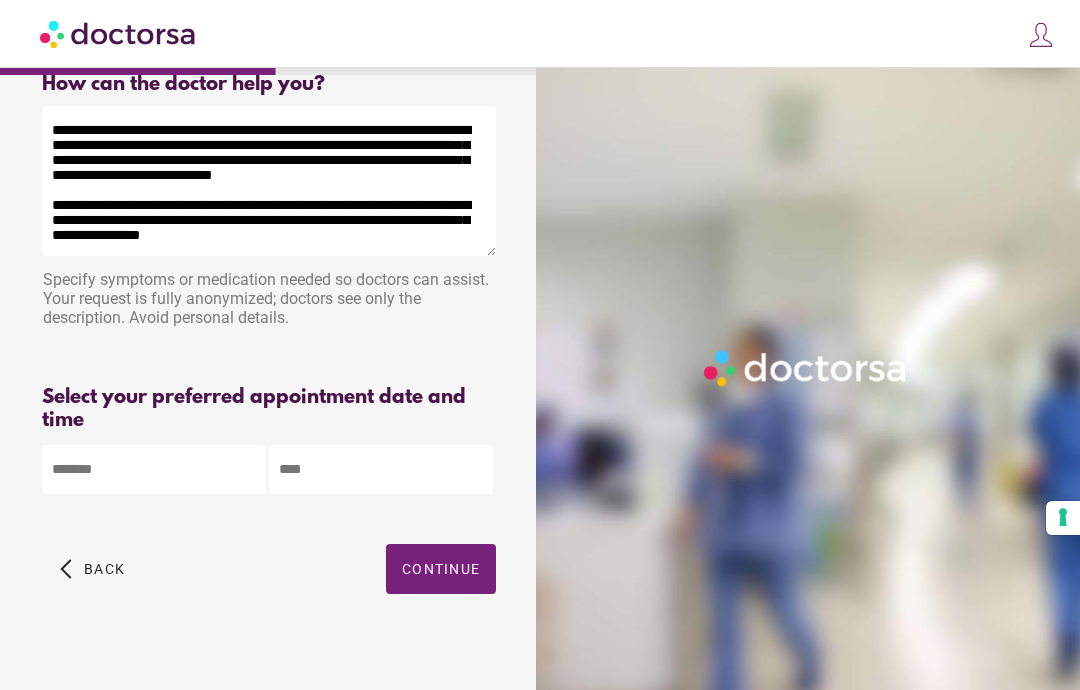 scroll, scrollTop: 11, scrollLeft: 0, axis: vertical 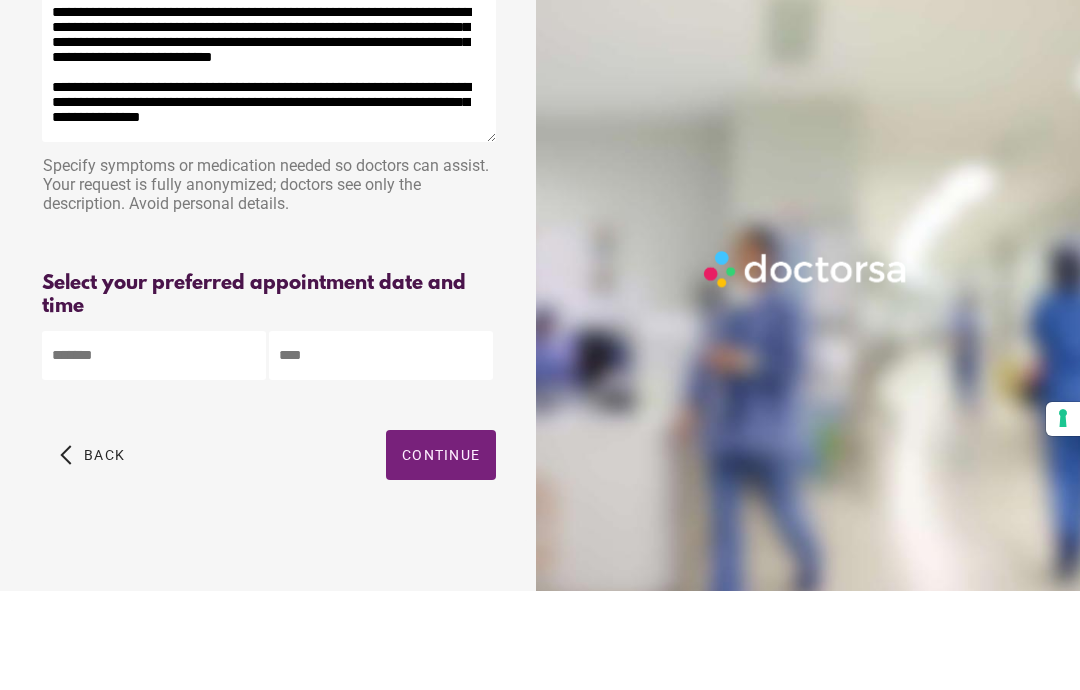 type on "**********" 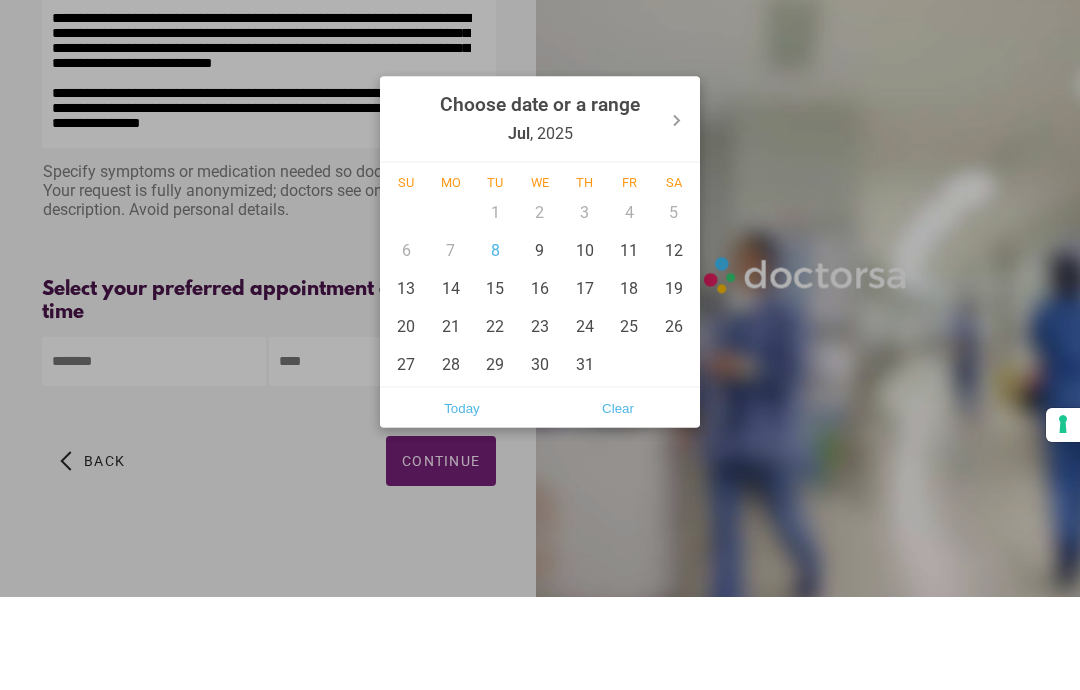 scroll, scrollTop: 80, scrollLeft: 0, axis: vertical 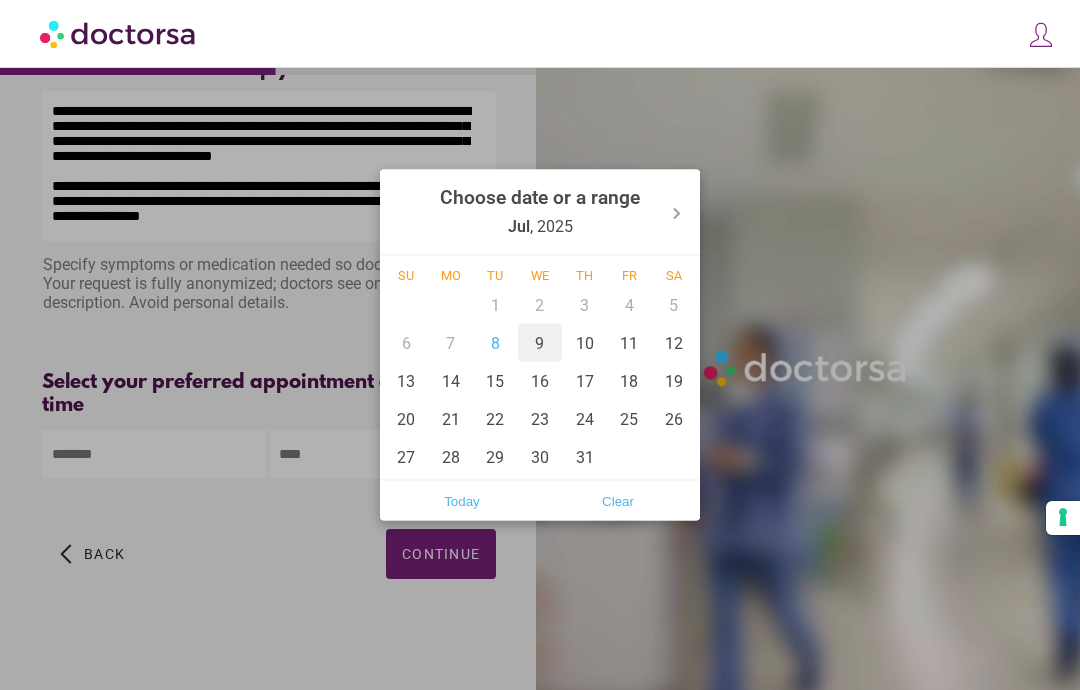 click on "9" at bounding box center [540, 343] 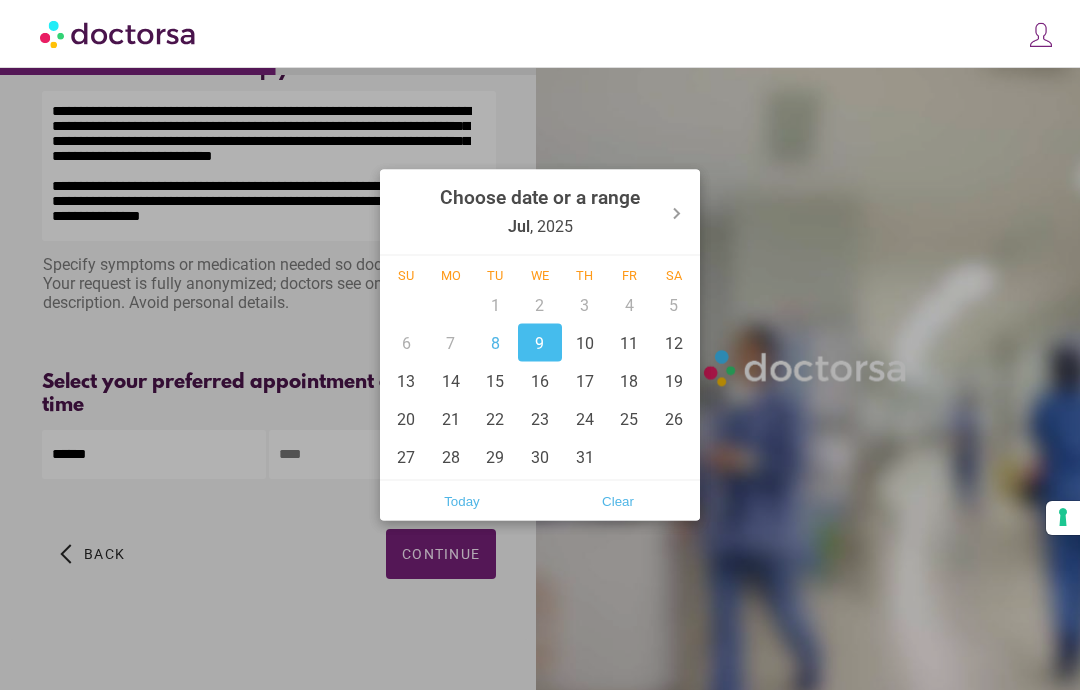 click on "9" at bounding box center (540, 343) 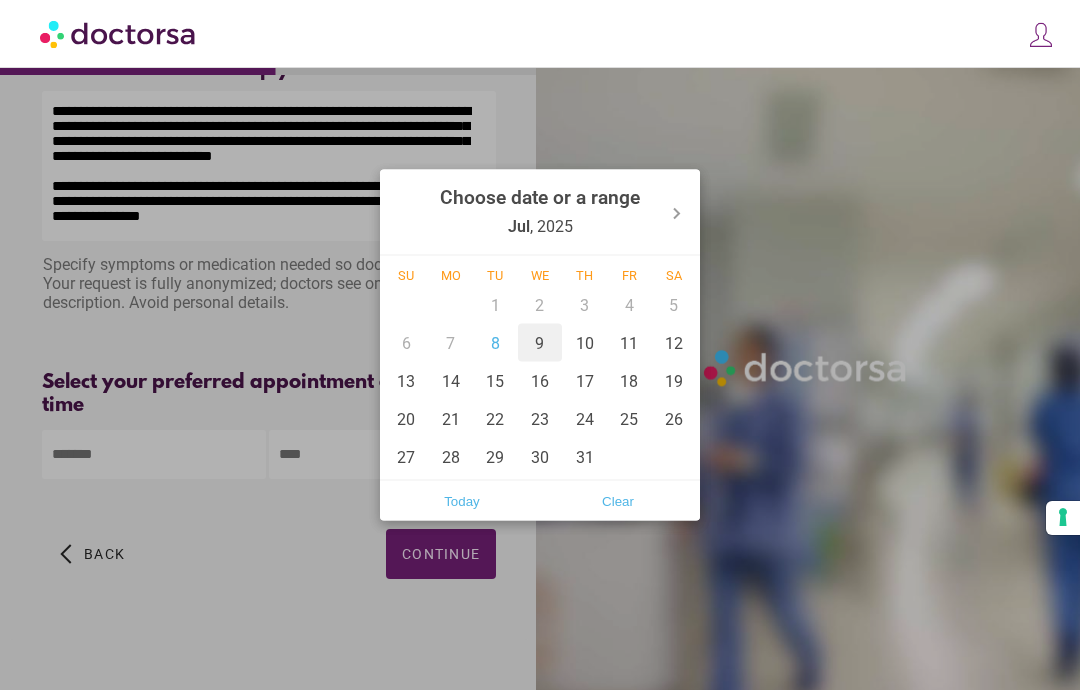 click on "9" at bounding box center (540, 343) 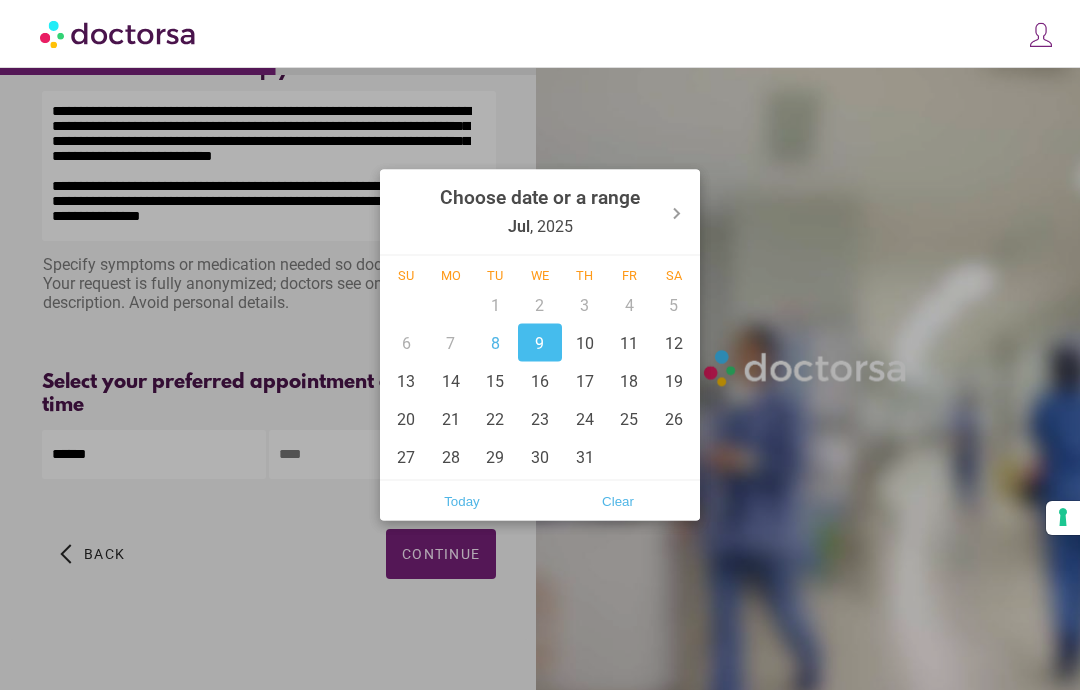 click at bounding box center [540, 345] 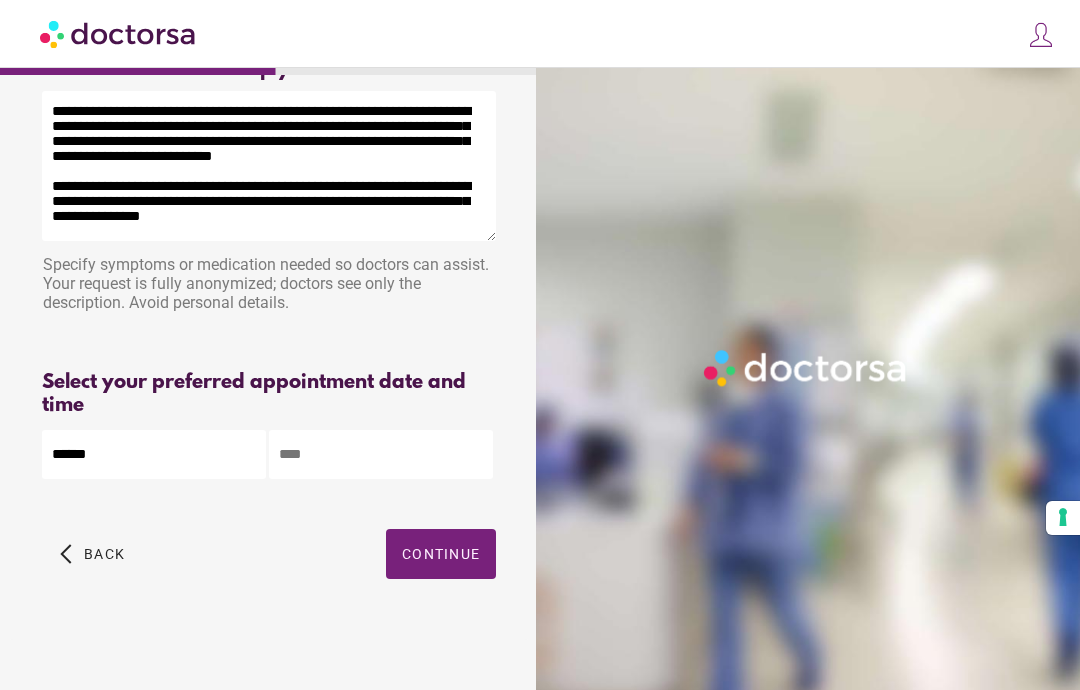click at bounding box center (381, 454) 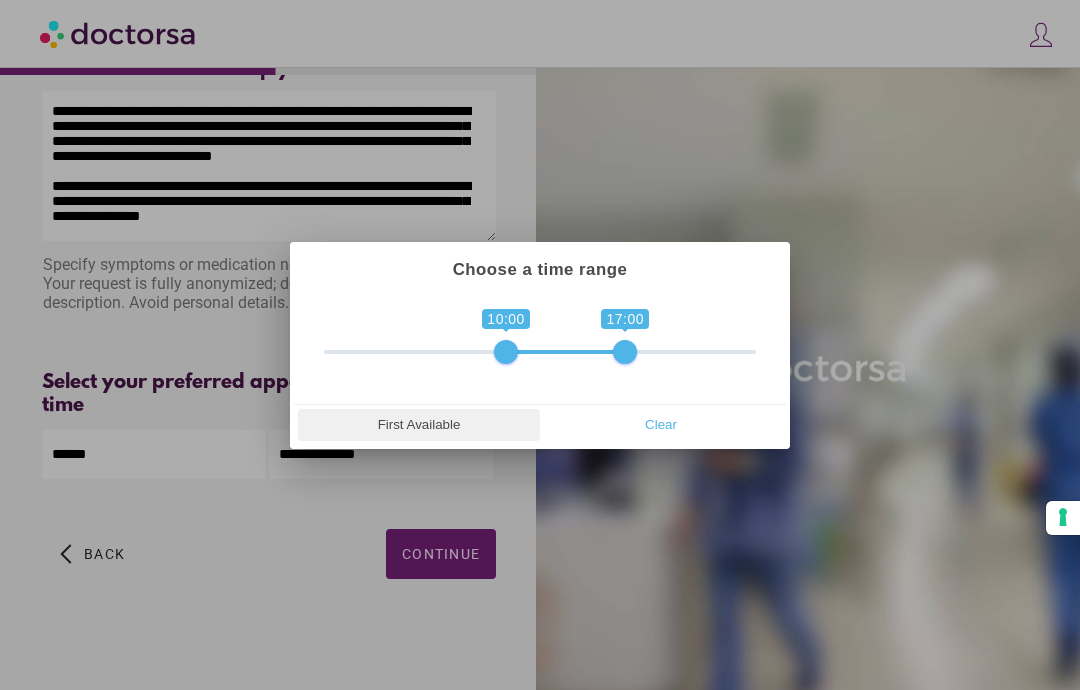 click on "First Available" at bounding box center [419, 425] 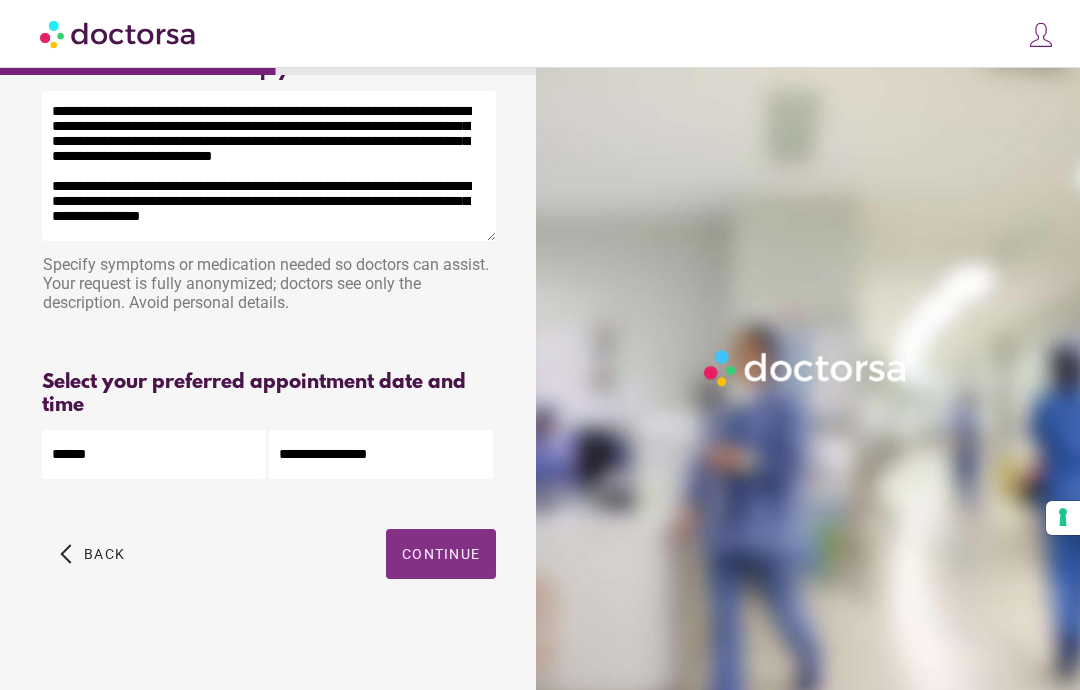 click on "Continue" at bounding box center [441, 554] 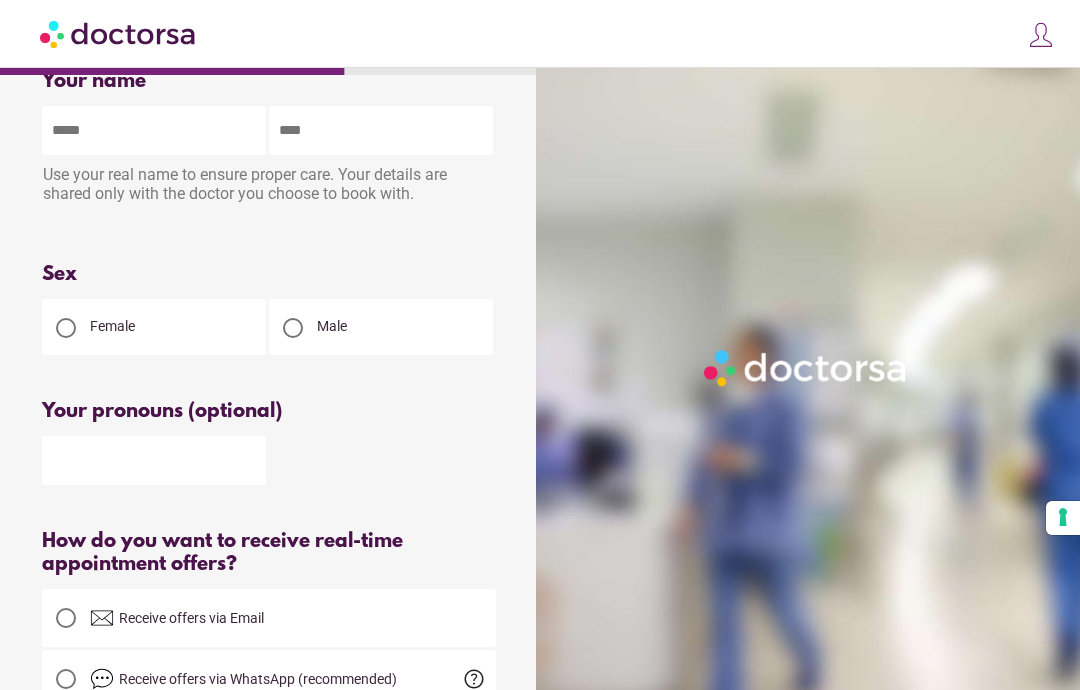 scroll, scrollTop: 0, scrollLeft: 0, axis: both 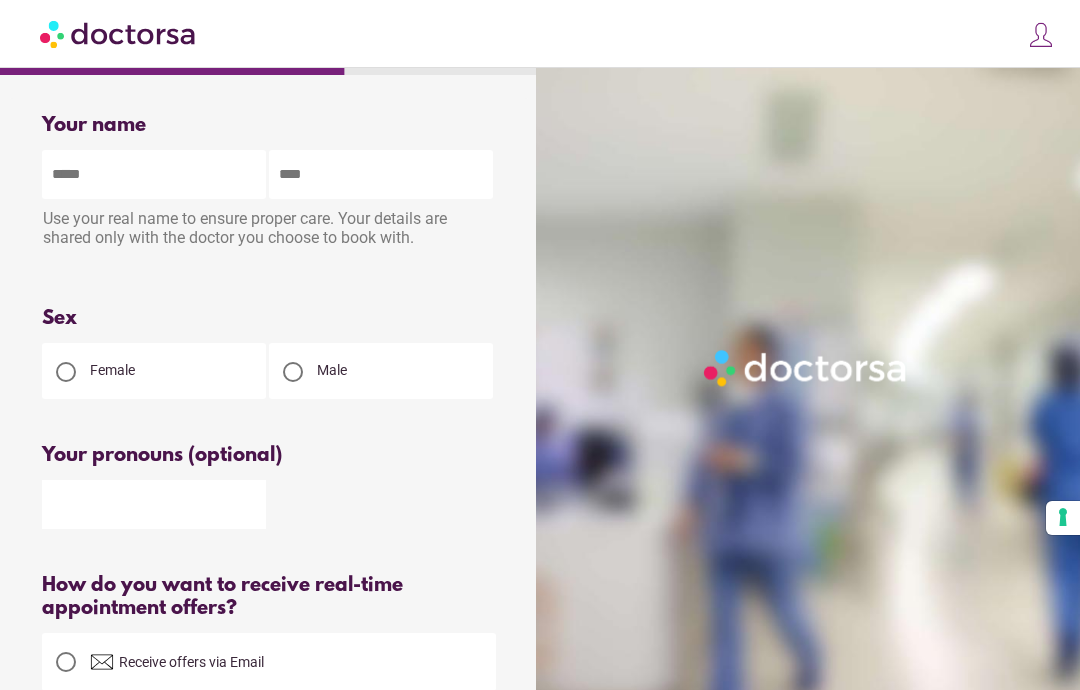 click at bounding box center (154, 174) 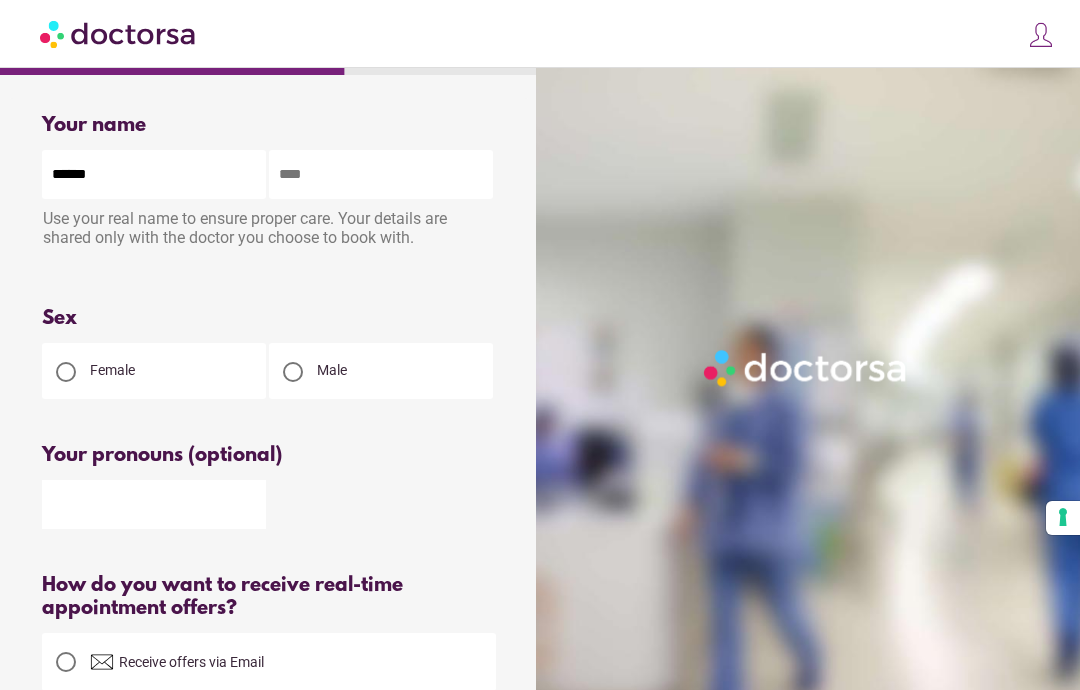 type on "*****" 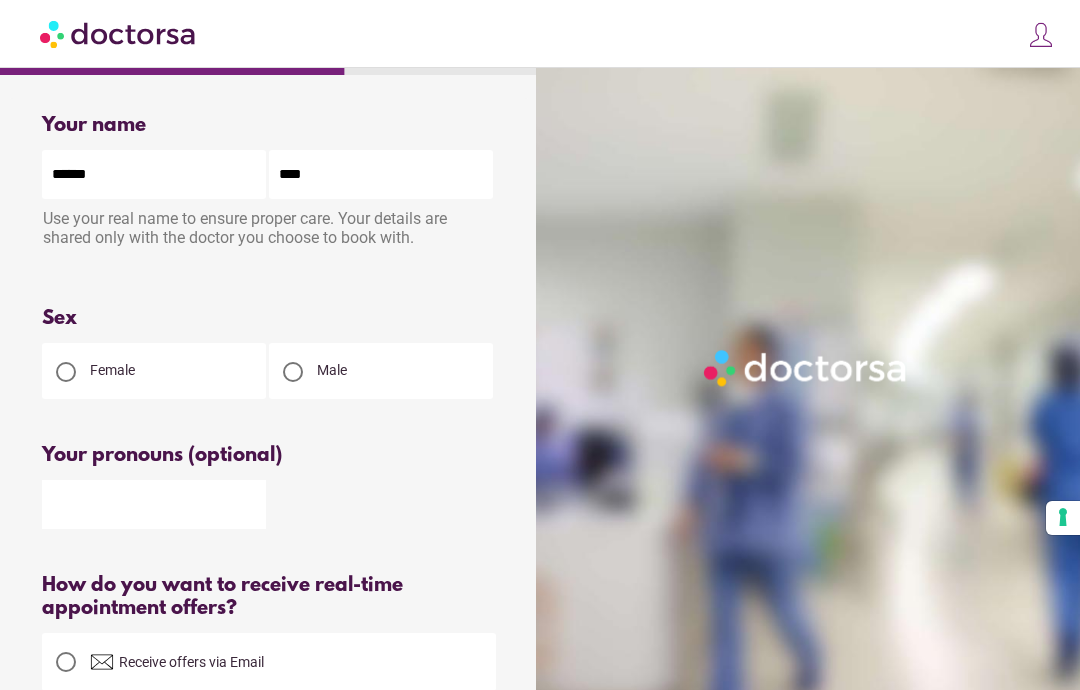 type on "****" 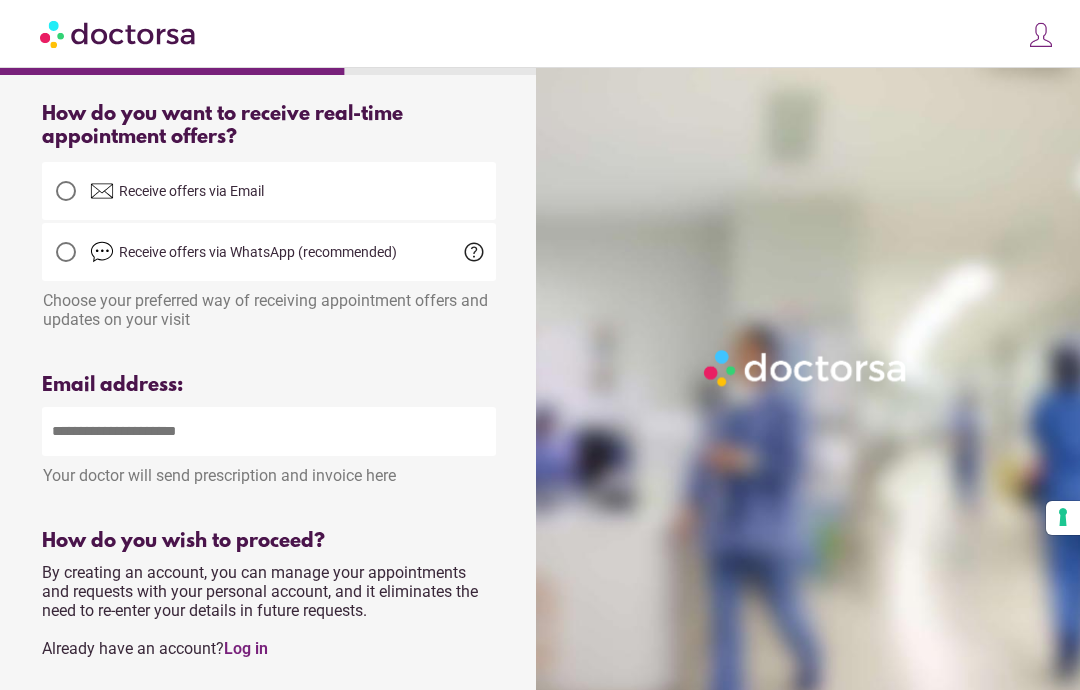 scroll, scrollTop: 472, scrollLeft: 0, axis: vertical 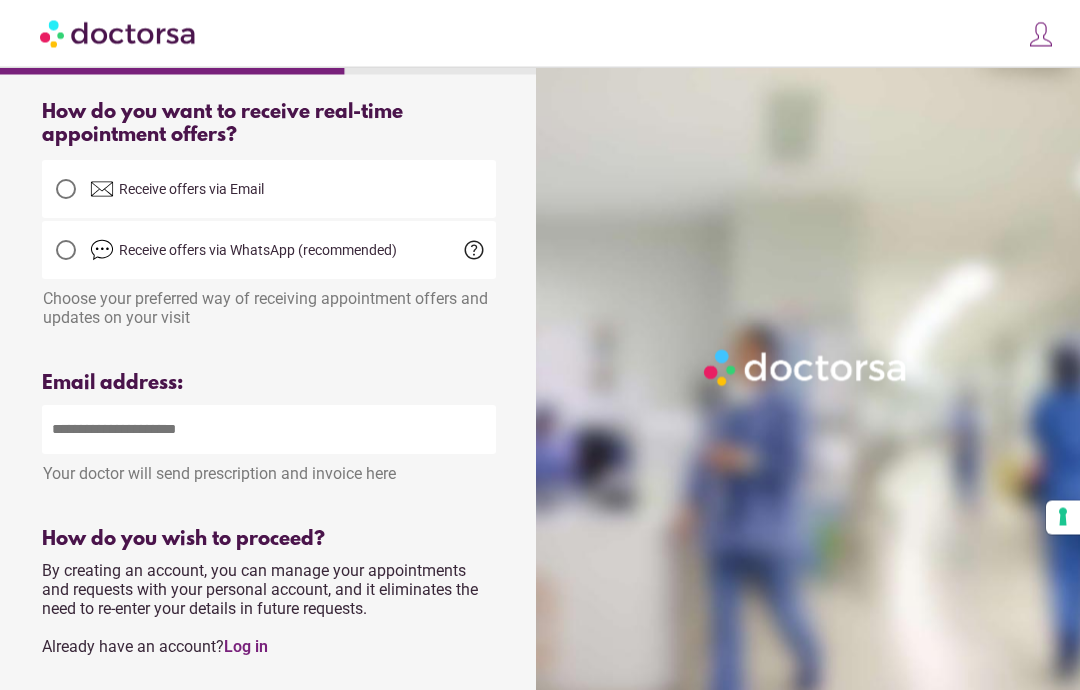 click on "Receive offers via Email" at bounding box center (293, 190) 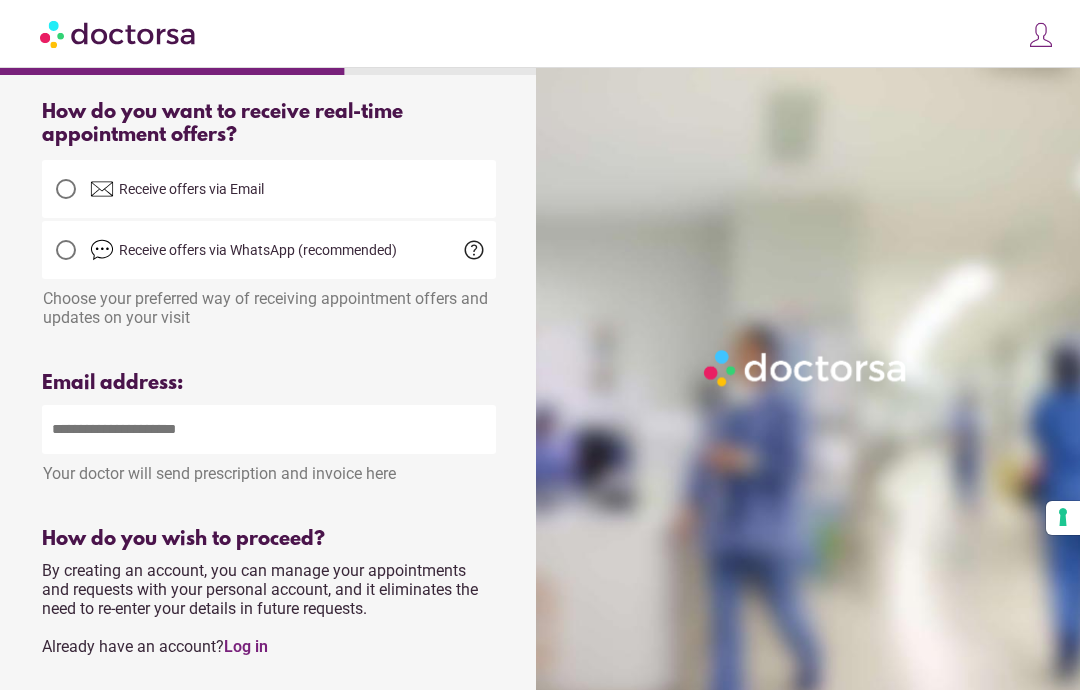 click at bounding box center (269, 429) 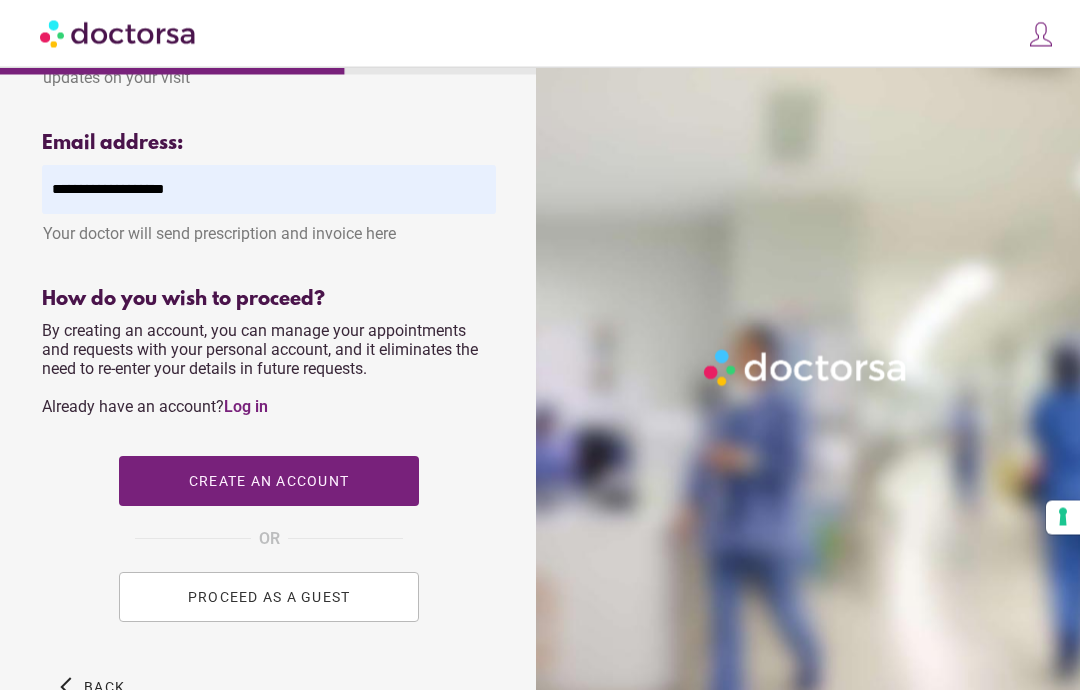 scroll, scrollTop: 714, scrollLeft: 0, axis: vertical 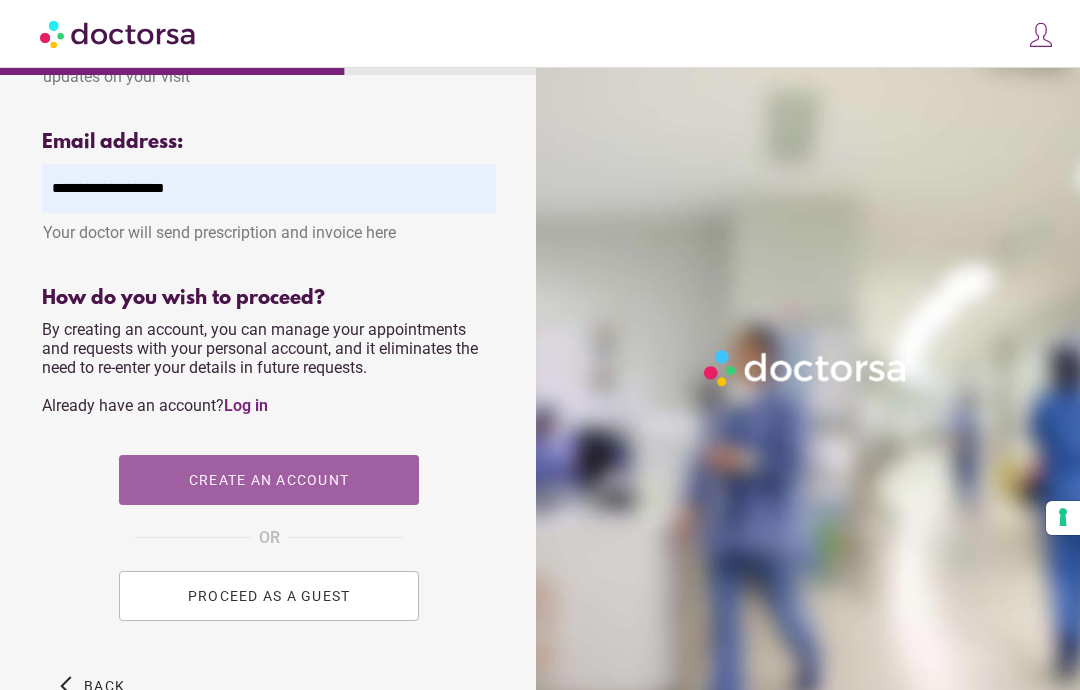 click at bounding box center (269, 480) 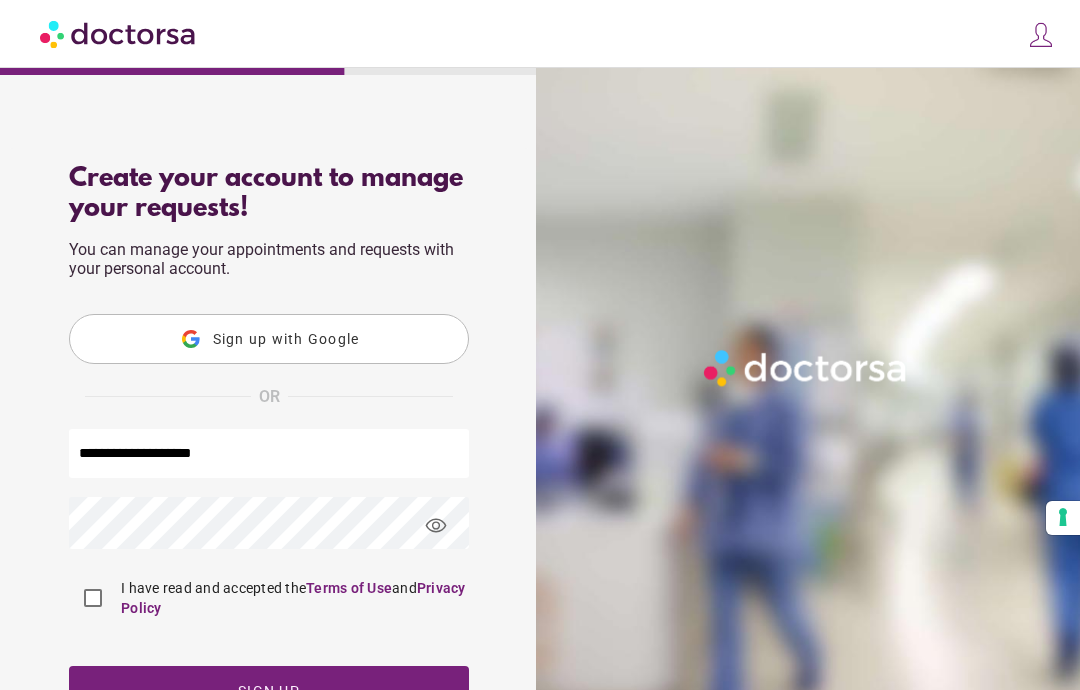 click on "visibility" at bounding box center (436, 526) 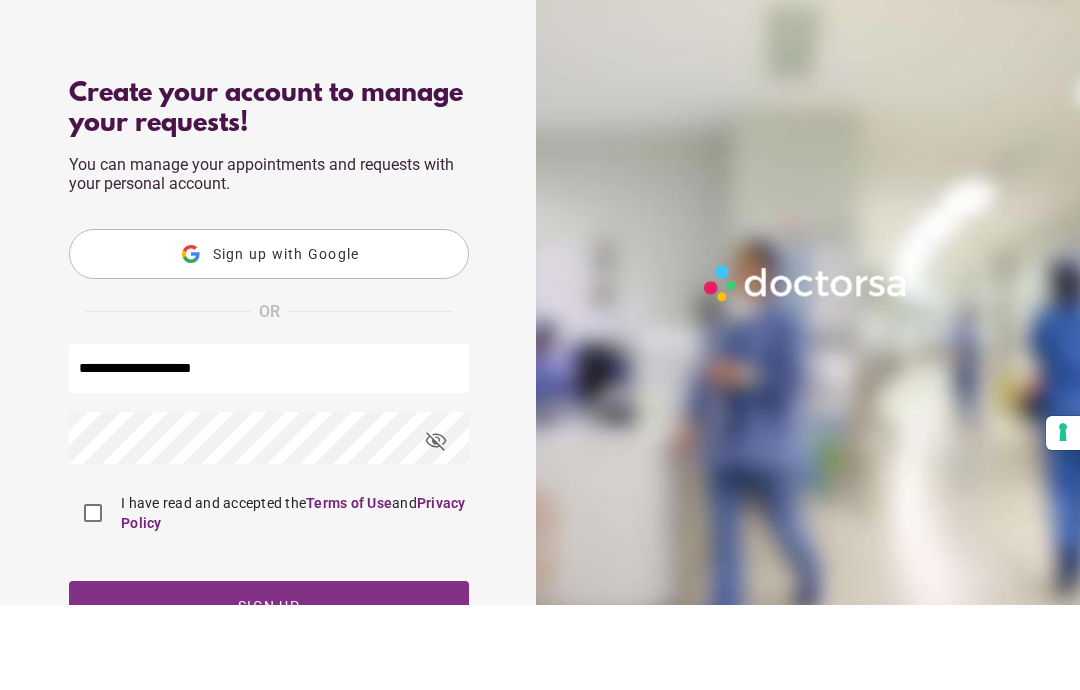 click at bounding box center [269, 691] 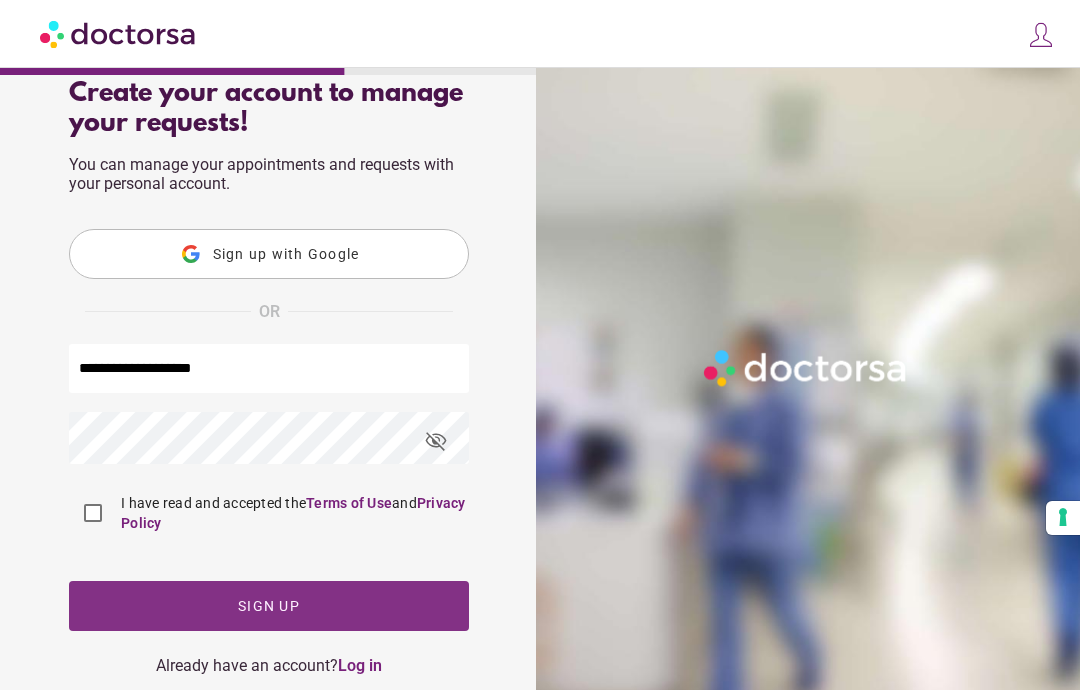 scroll, scrollTop: 80, scrollLeft: 0, axis: vertical 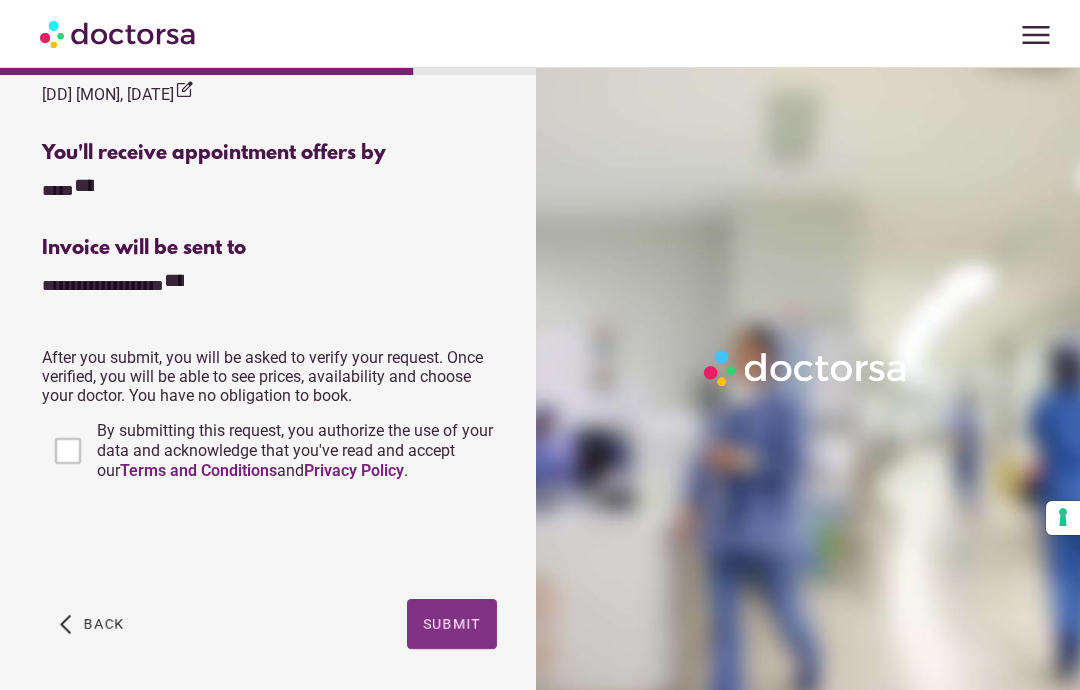 click on "Submit" at bounding box center (452, 624) 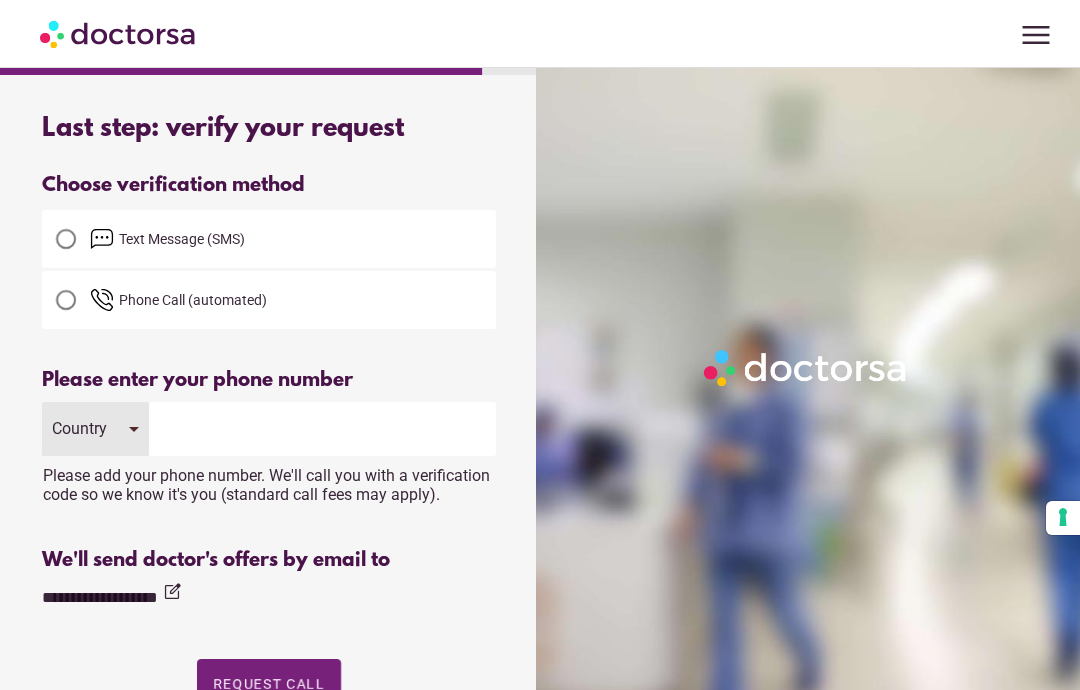 scroll, scrollTop: 0, scrollLeft: 0, axis: both 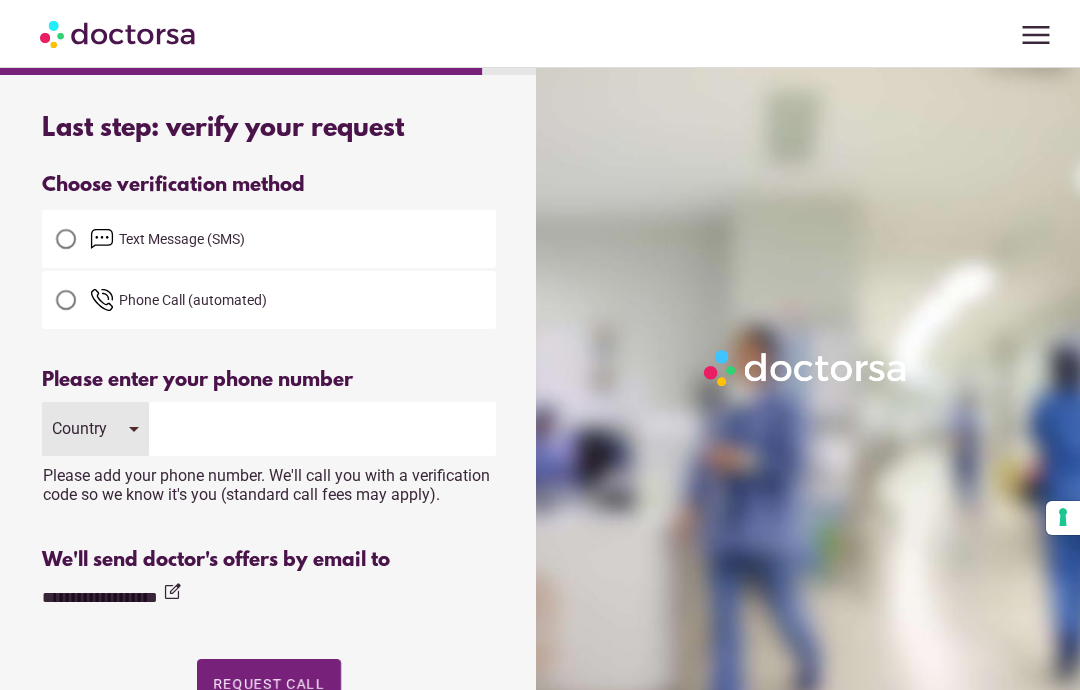 click on "Text Message (SMS)" at bounding box center (293, 239) 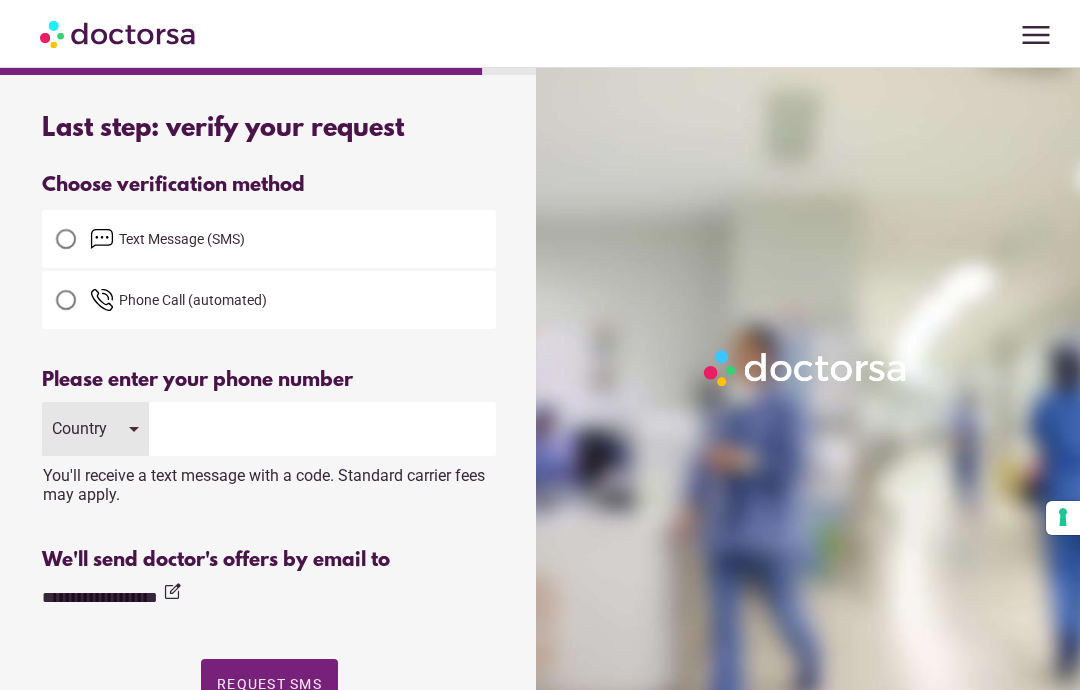 click at bounding box center [322, 429] 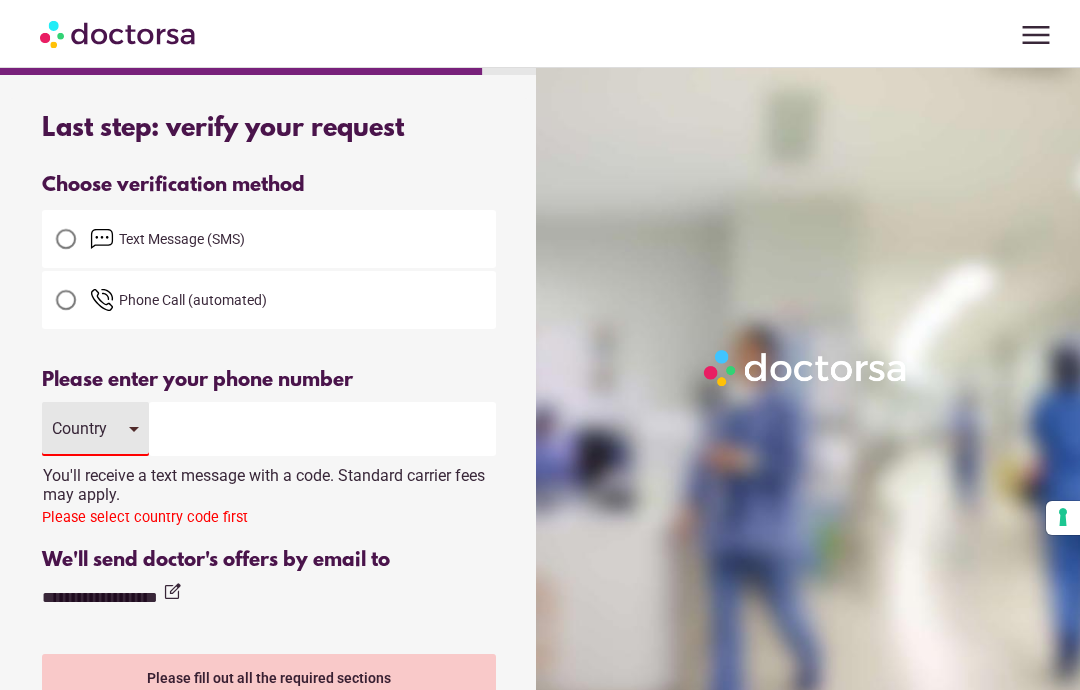 click on "Country" at bounding box center (95, 429) 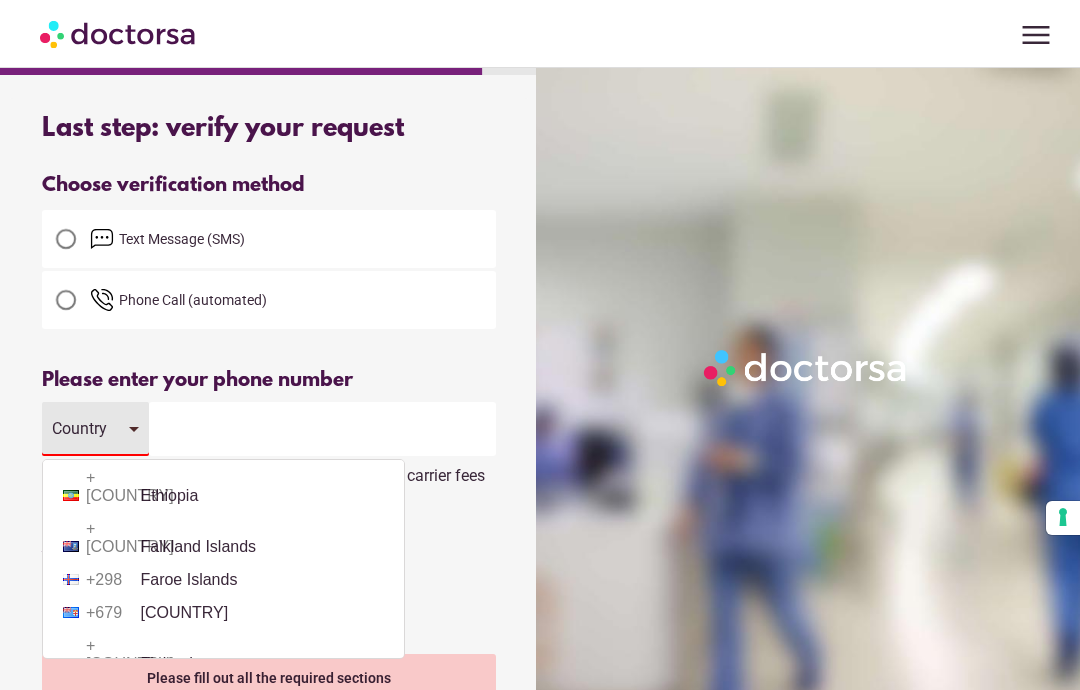 scroll, scrollTop: 2627, scrollLeft: 0, axis: vertical 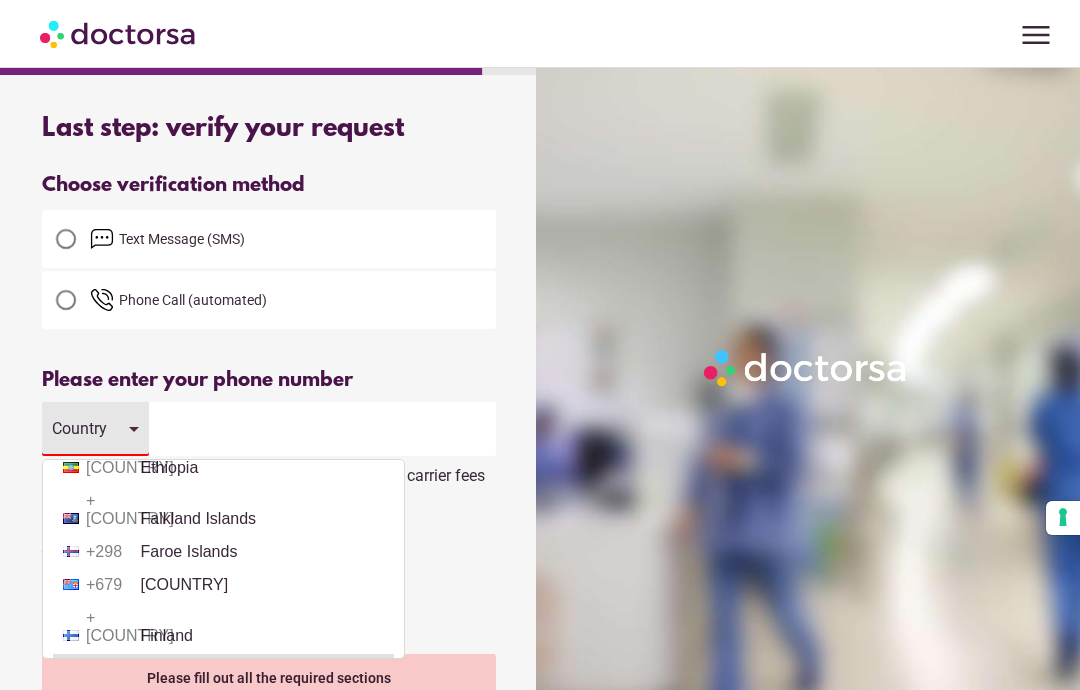 click on "[COUNTRY] [COUNTRY]" at bounding box center [223, 669] 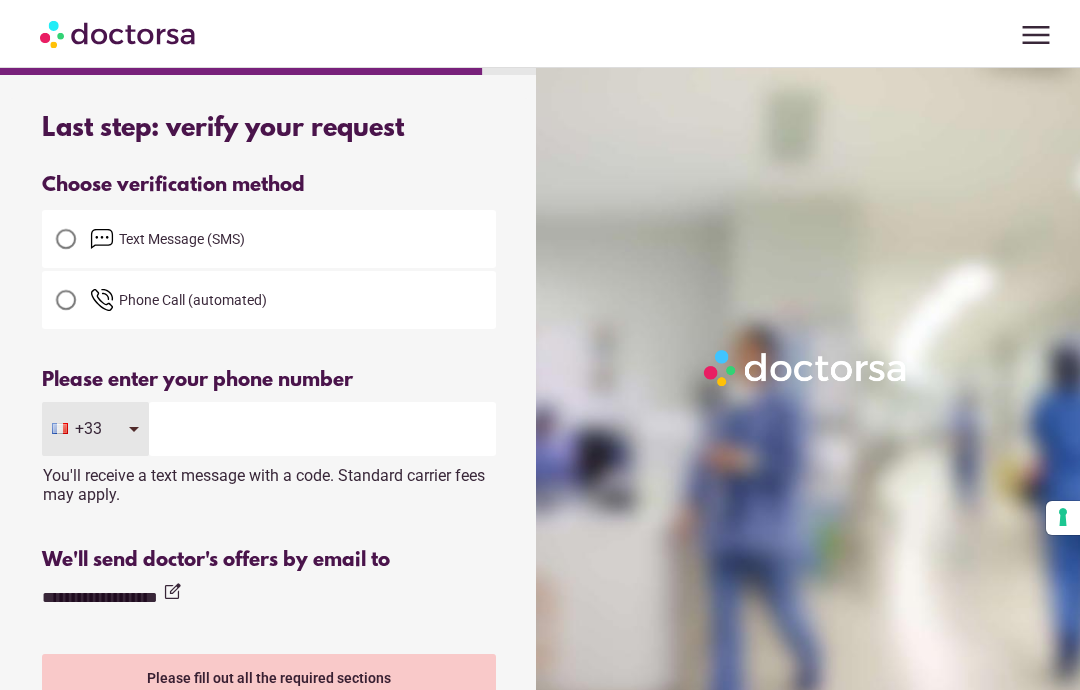 click at bounding box center [322, 429] 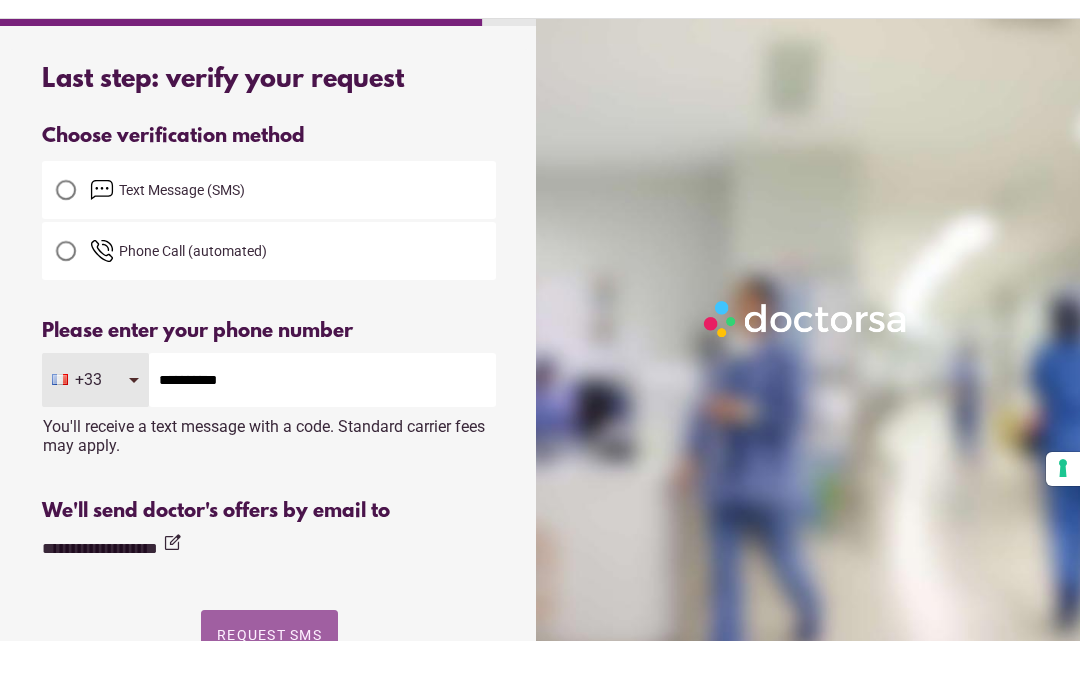 type on "**********" 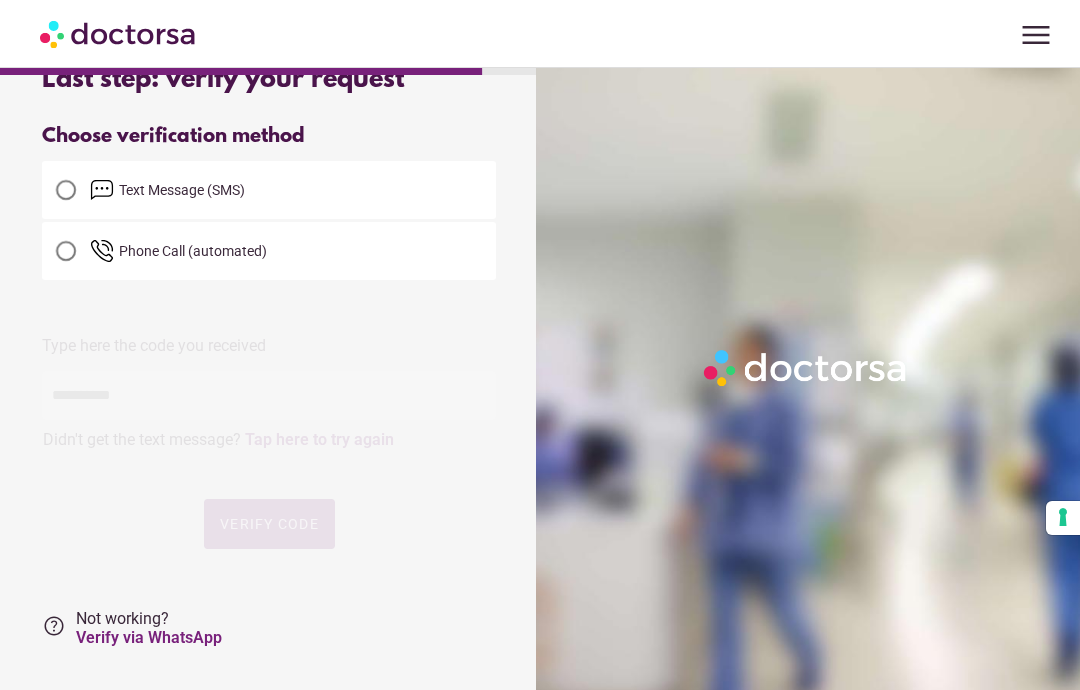 scroll, scrollTop: 0, scrollLeft: 0, axis: both 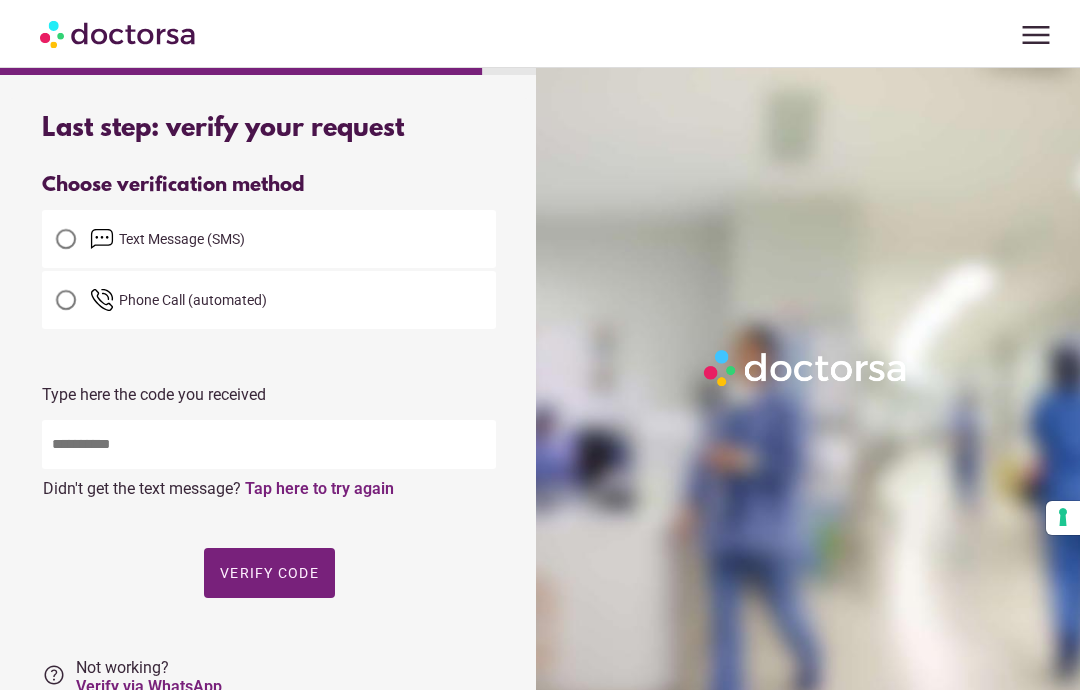 click at bounding box center (269, 444) 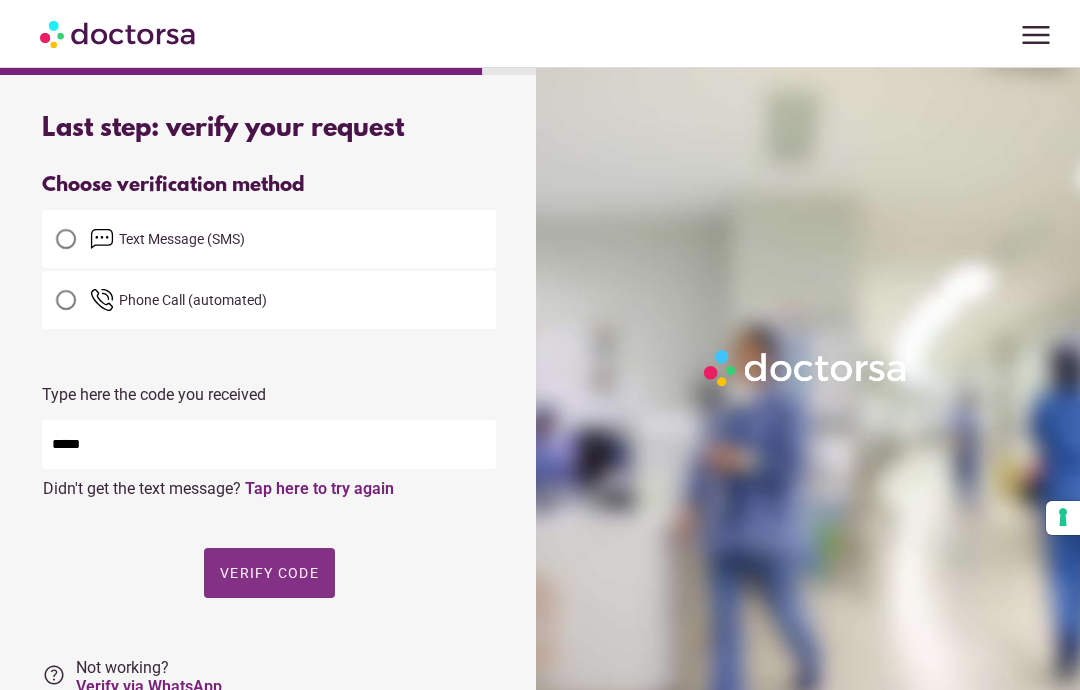 type on "*****" 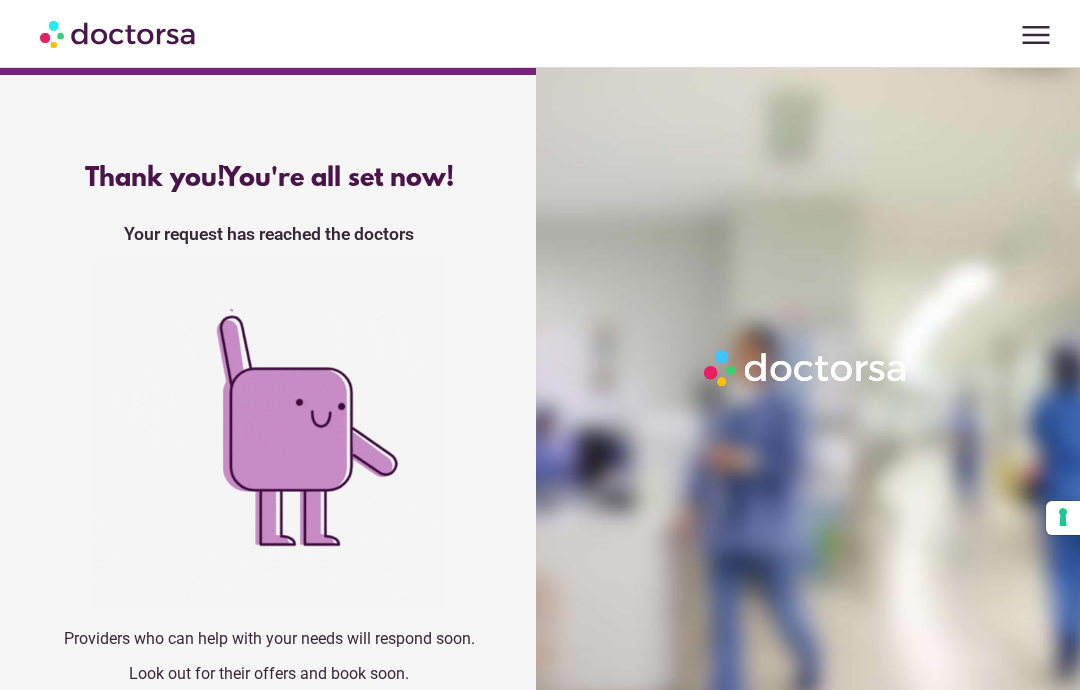 scroll, scrollTop: 80, scrollLeft: 0, axis: vertical 